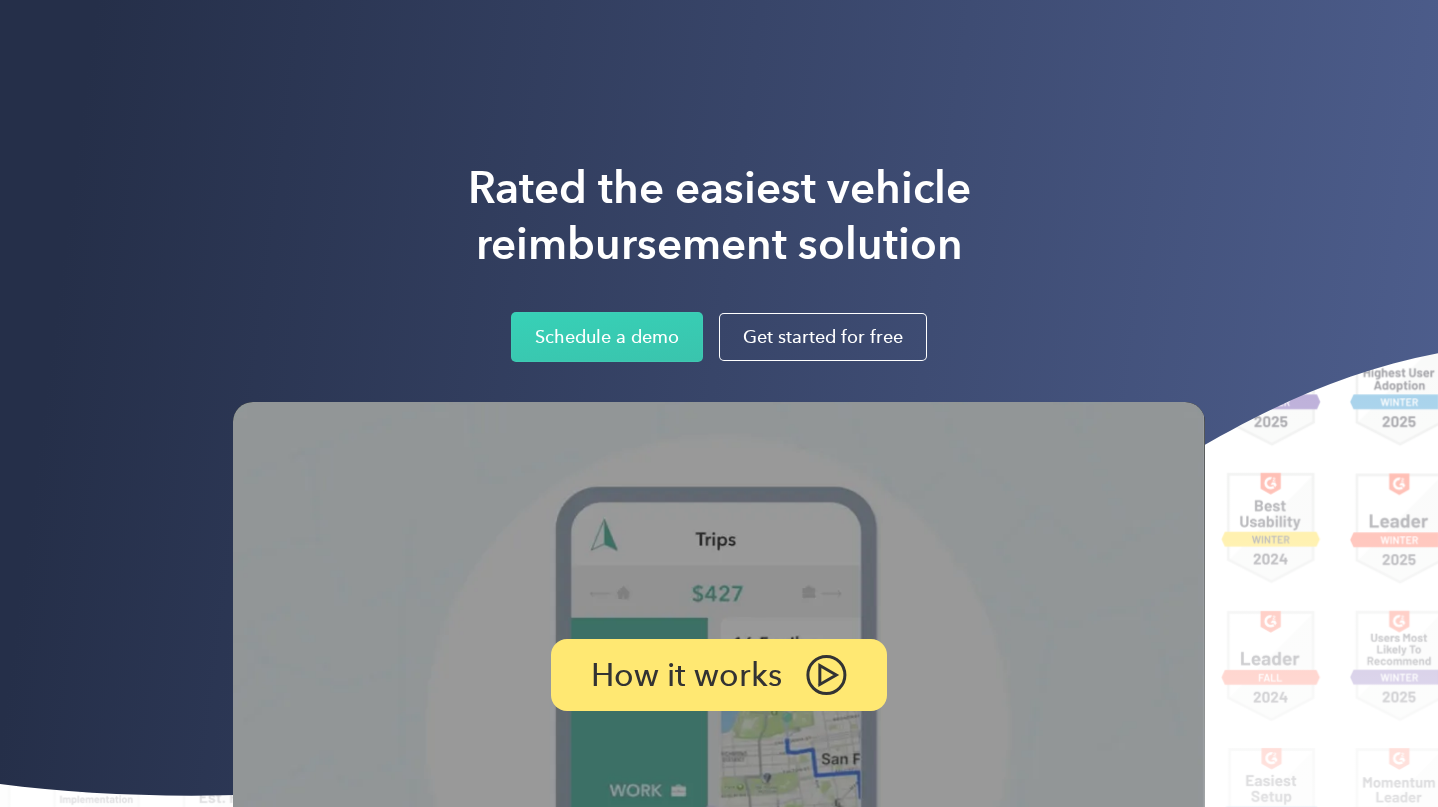 scroll, scrollTop: 0, scrollLeft: 0, axis: both 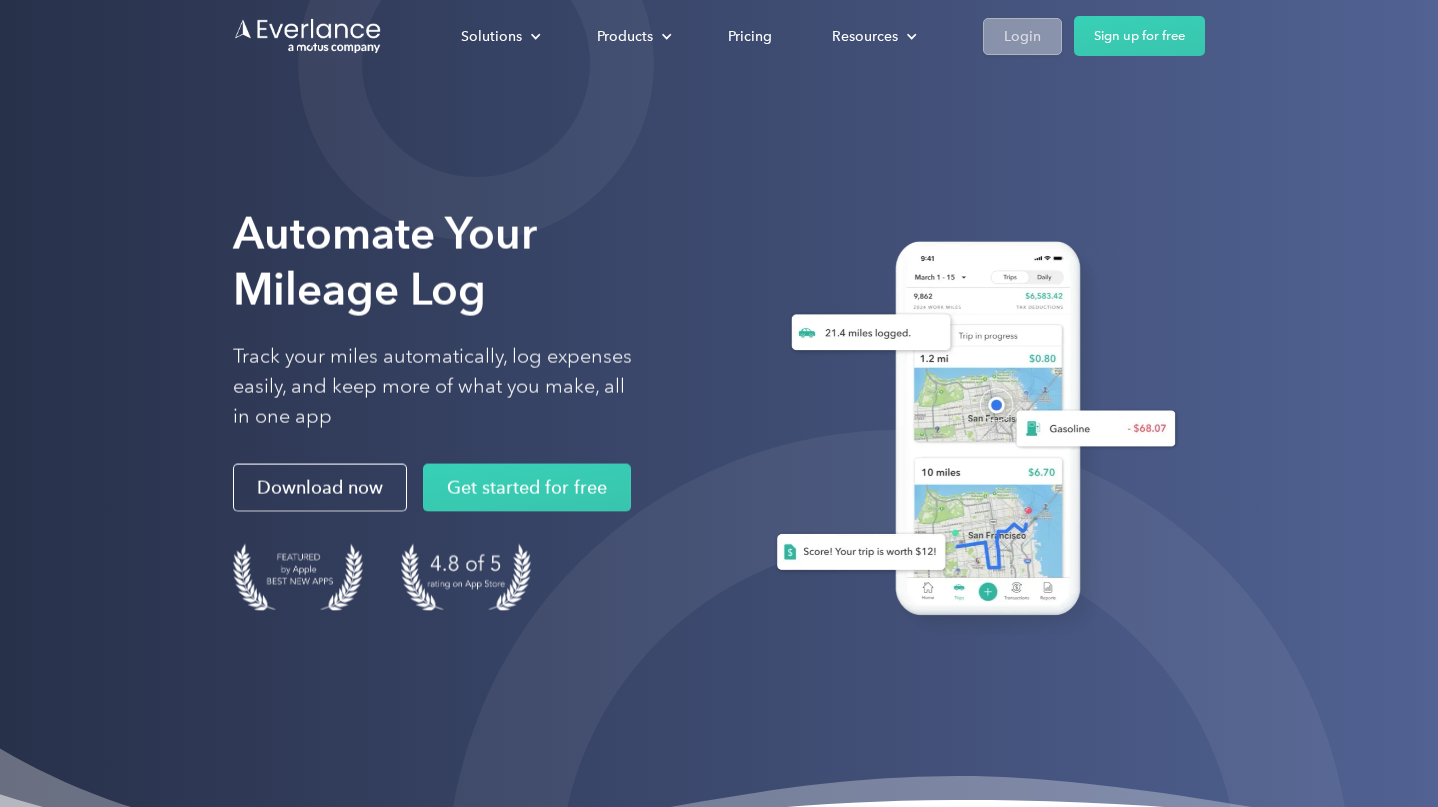 click on "Login" at bounding box center [1022, 36] 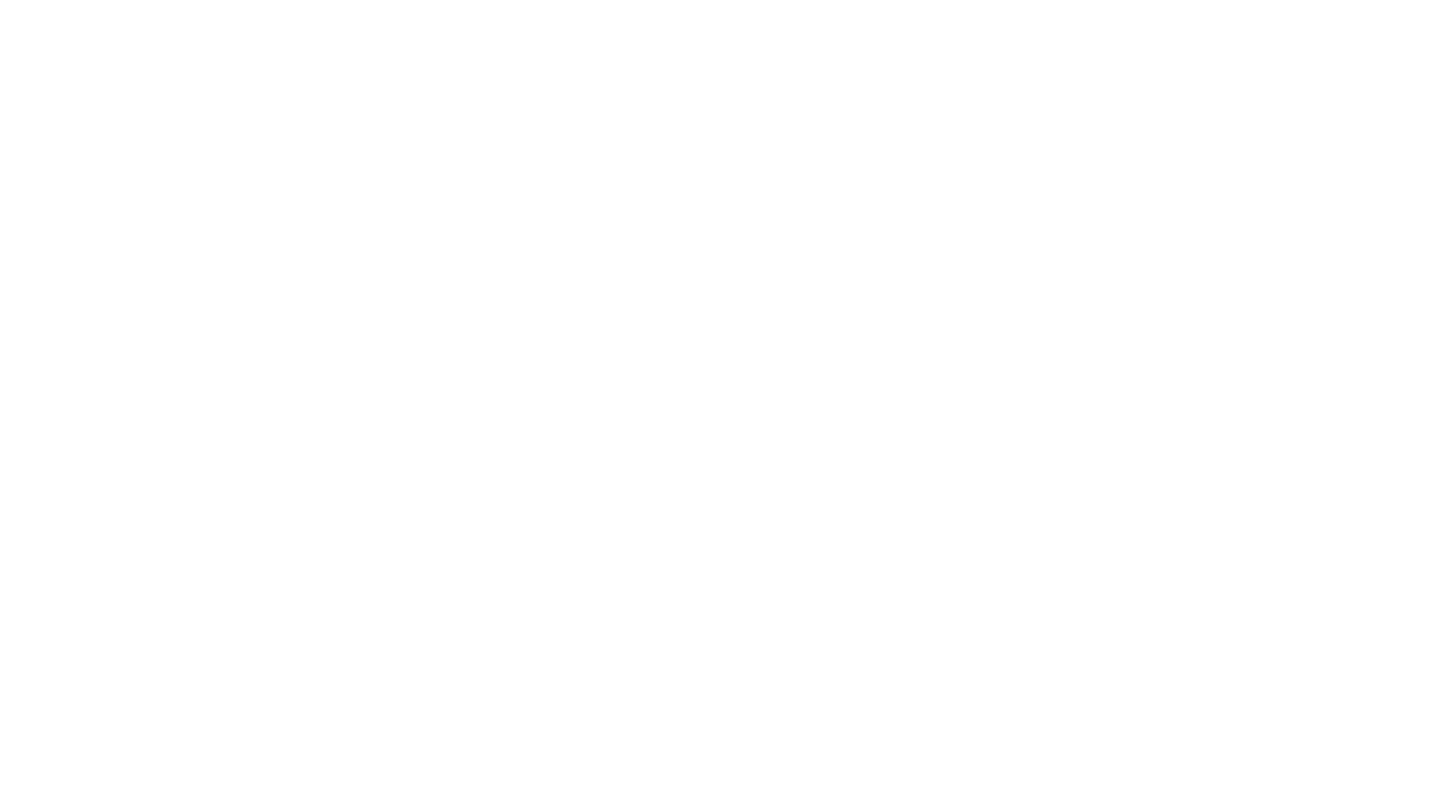 scroll, scrollTop: 0, scrollLeft: 0, axis: both 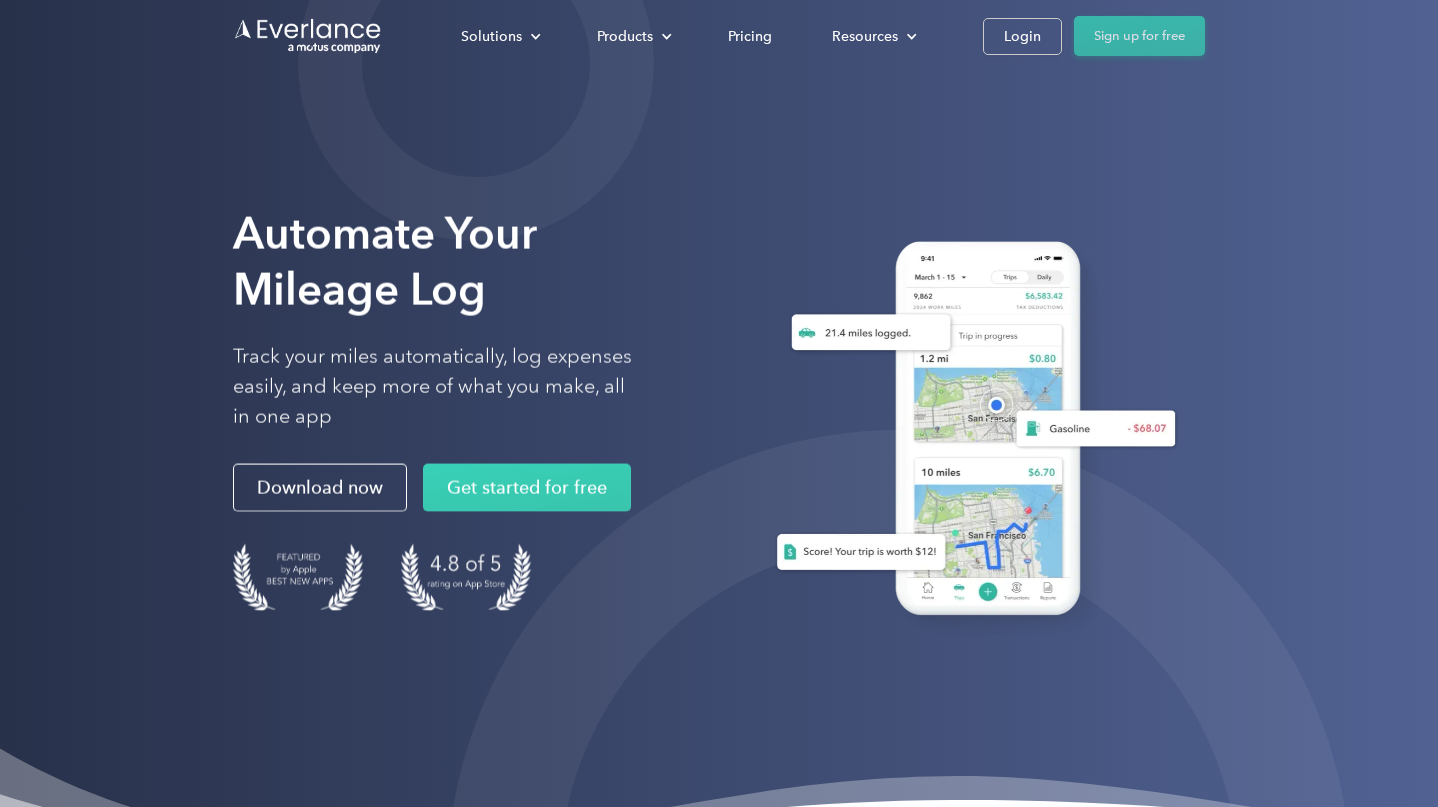 click on "Sign up for free" at bounding box center (1139, 36) 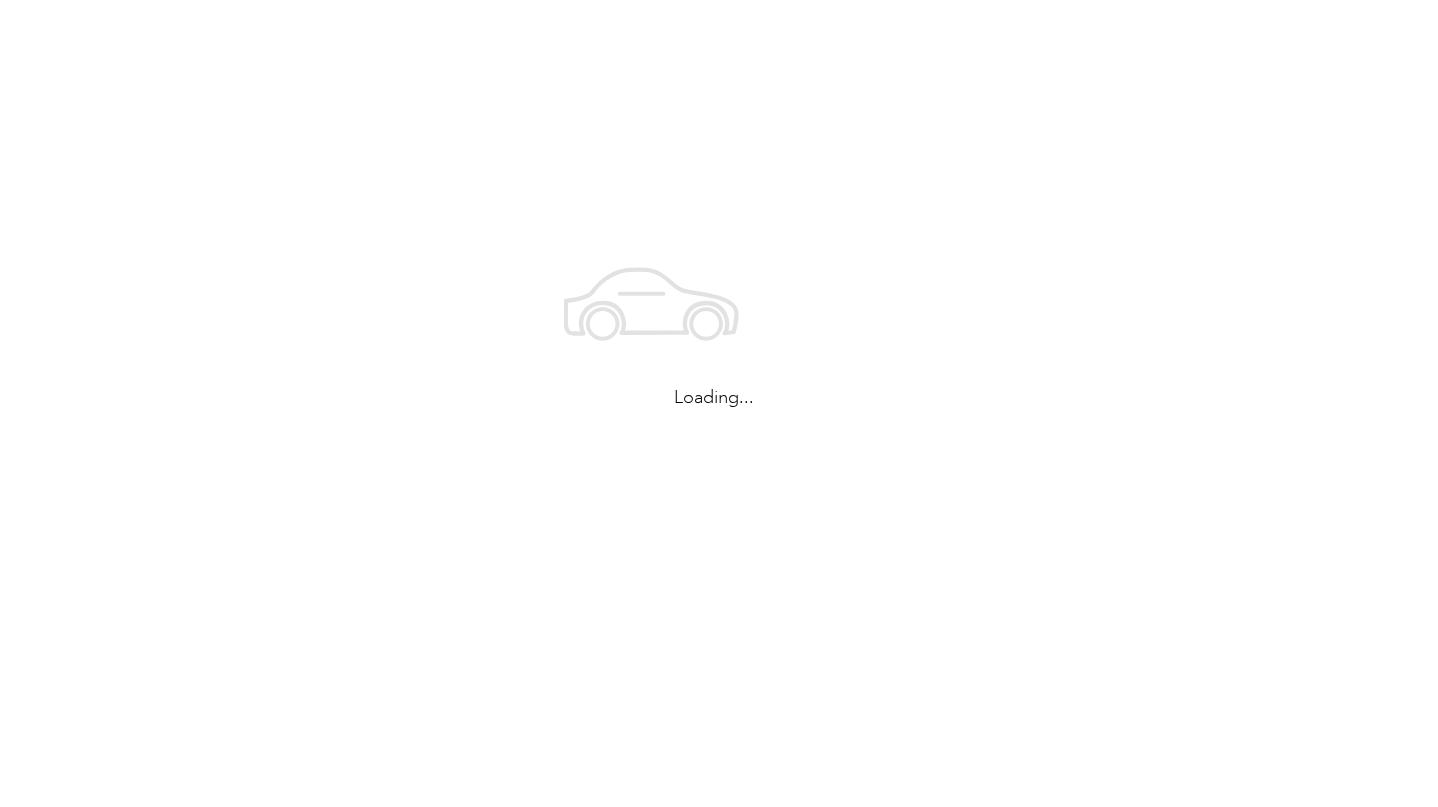 scroll, scrollTop: 0, scrollLeft: 0, axis: both 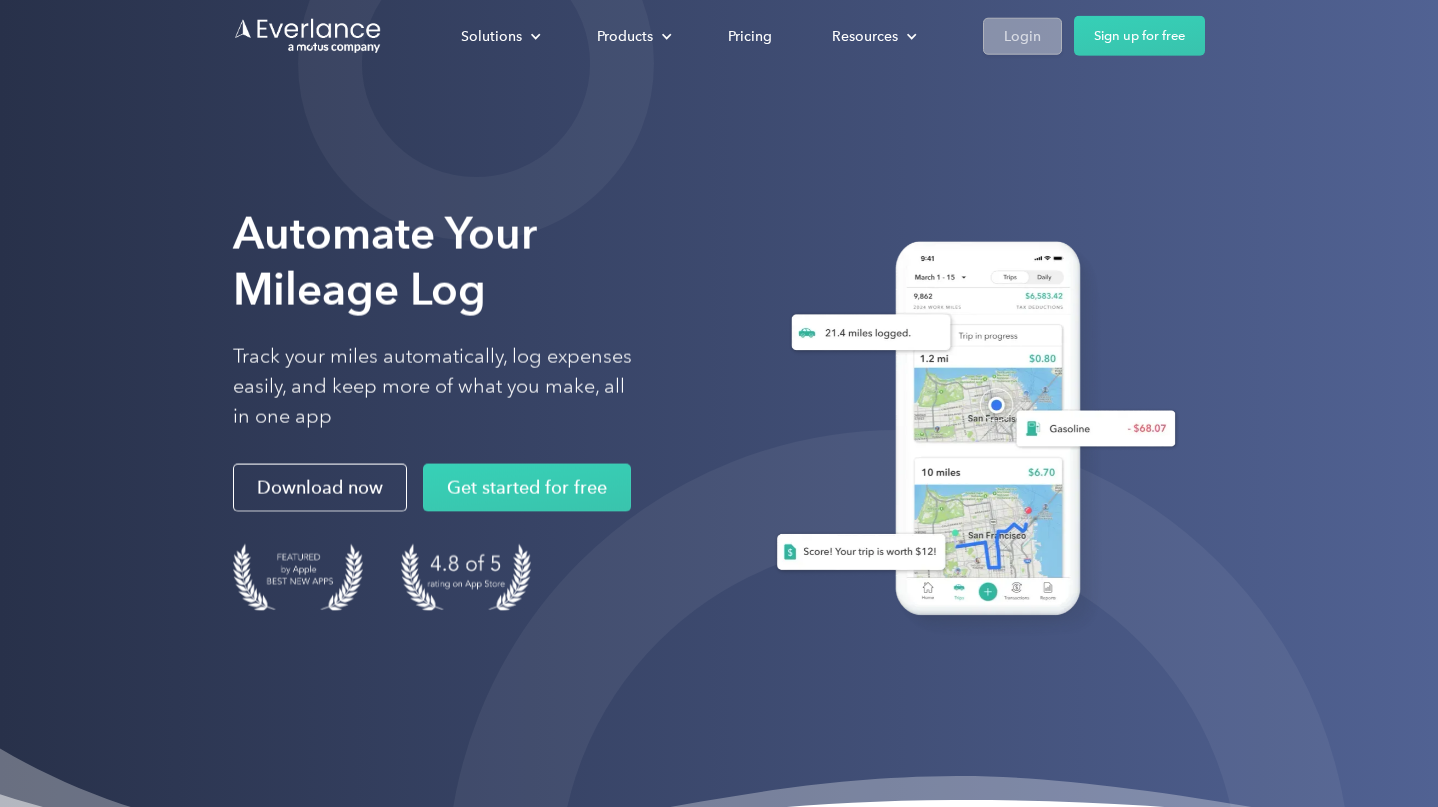 click on "Login" at bounding box center [1022, 35] 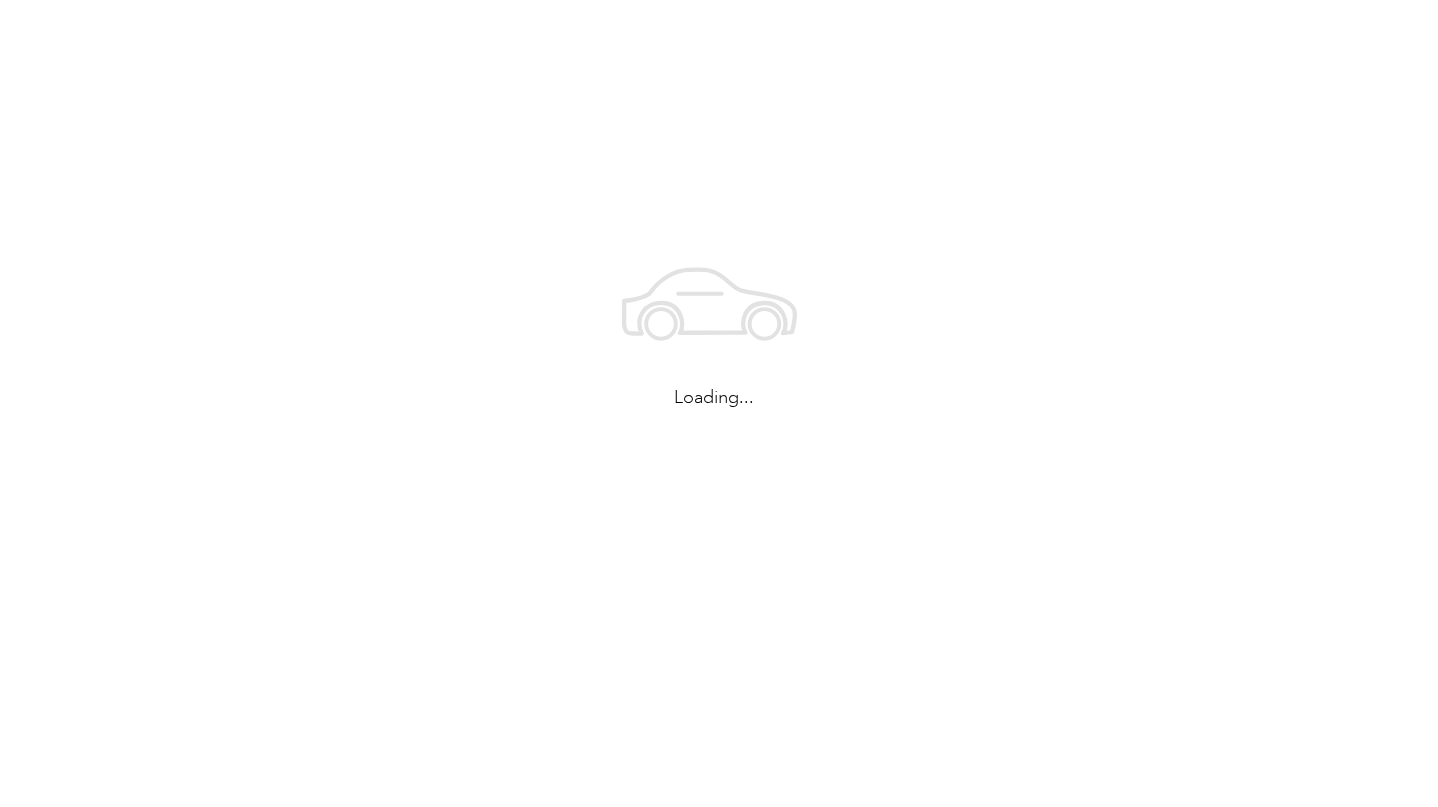 scroll, scrollTop: 0, scrollLeft: 0, axis: both 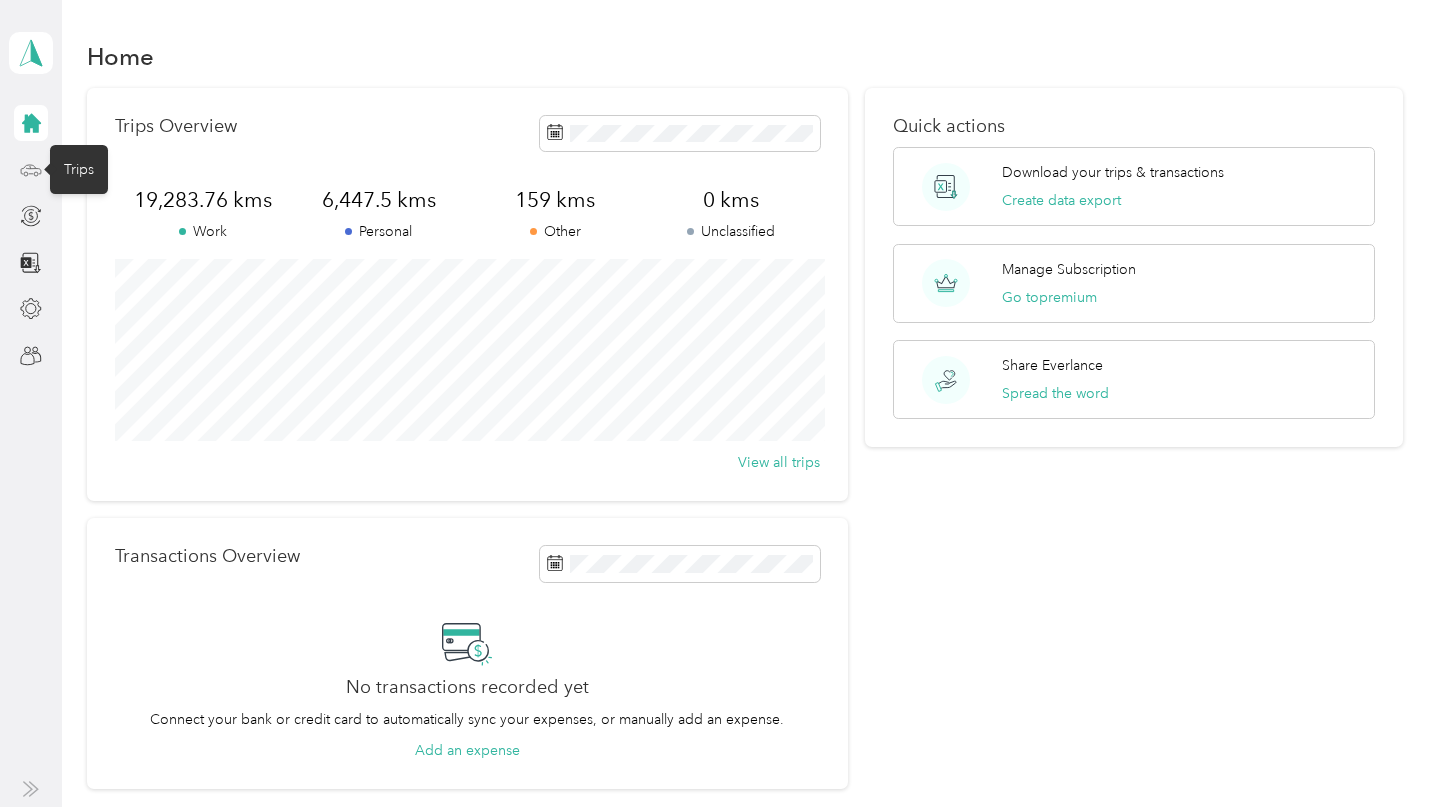 click 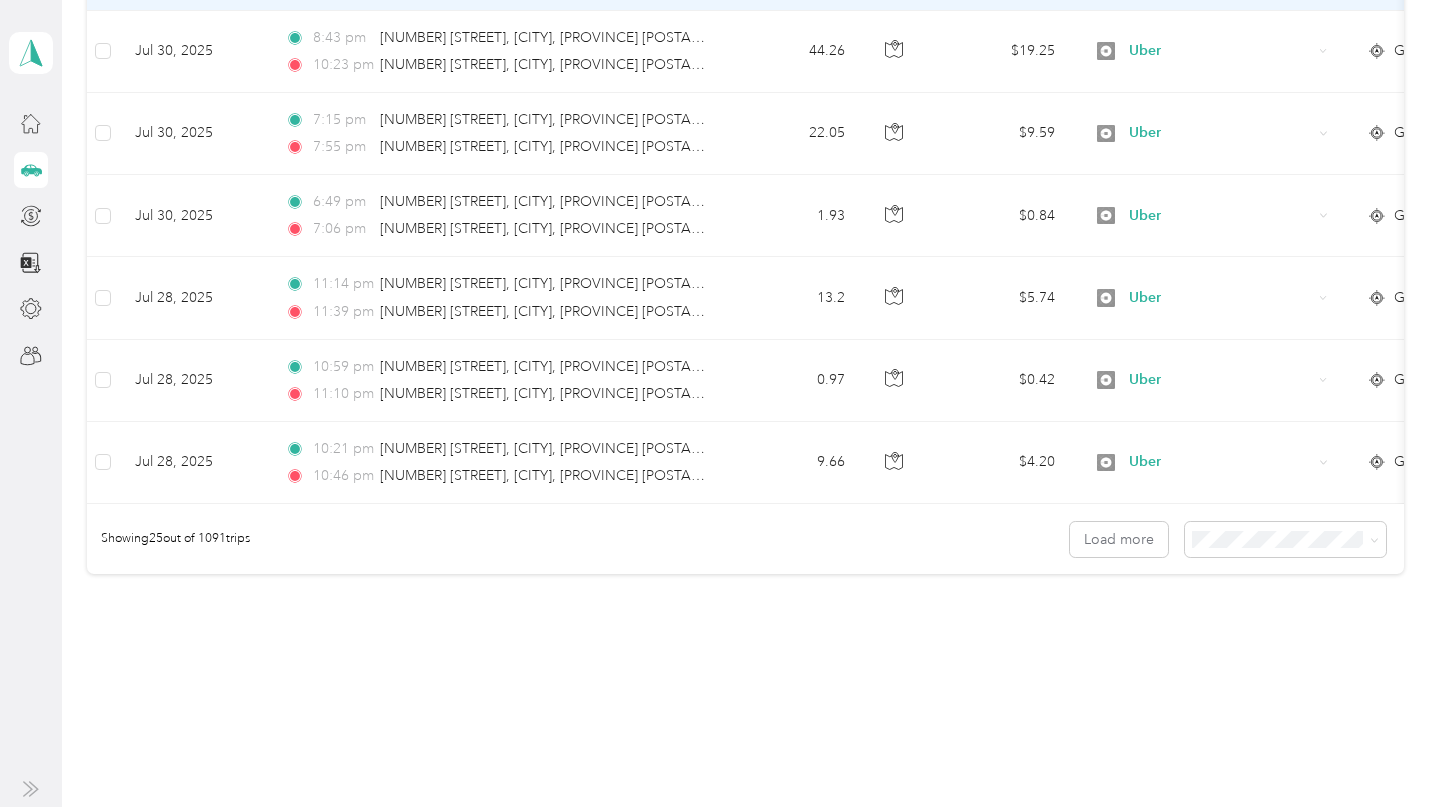 scroll, scrollTop: 2007, scrollLeft: 0, axis: vertical 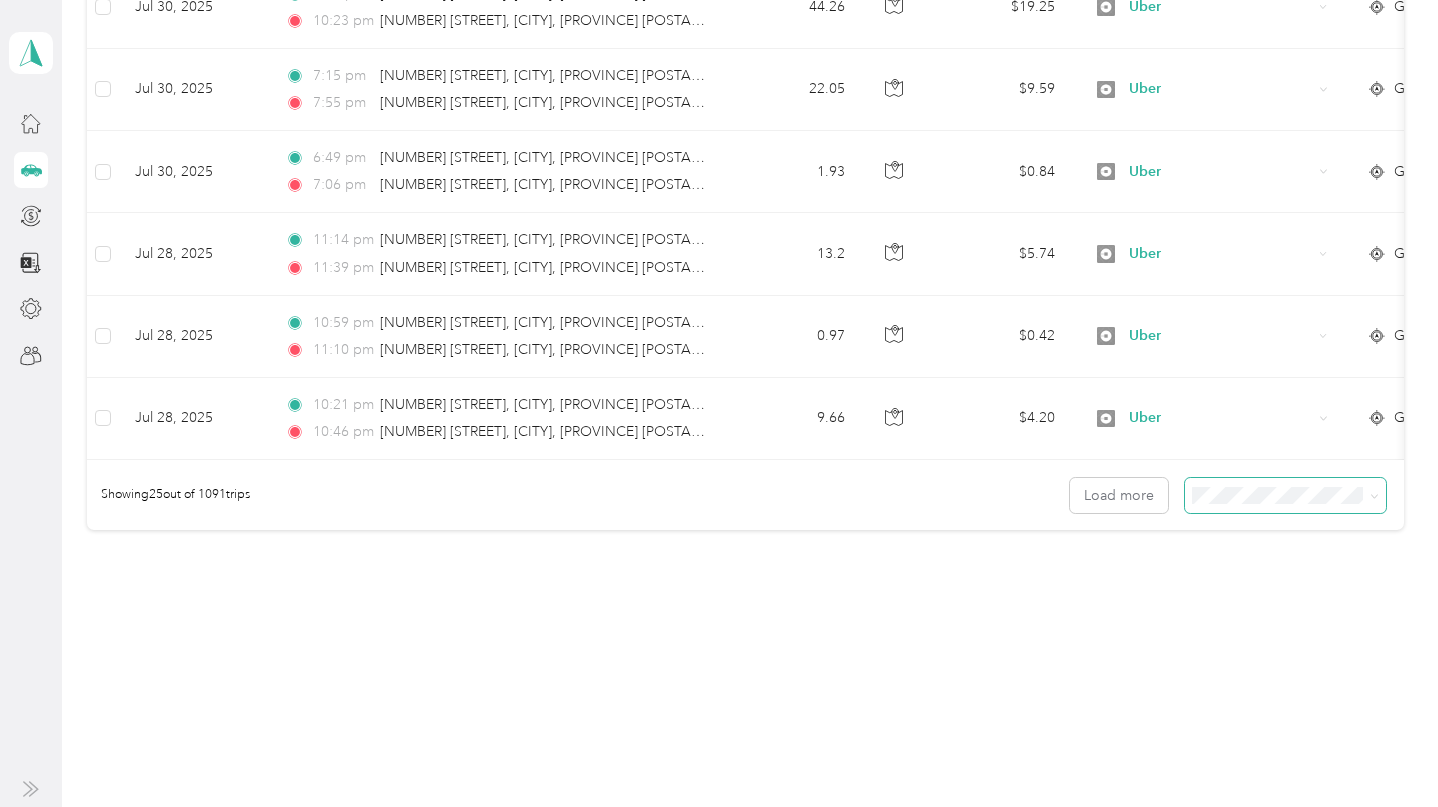 click at bounding box center [1285, 495] 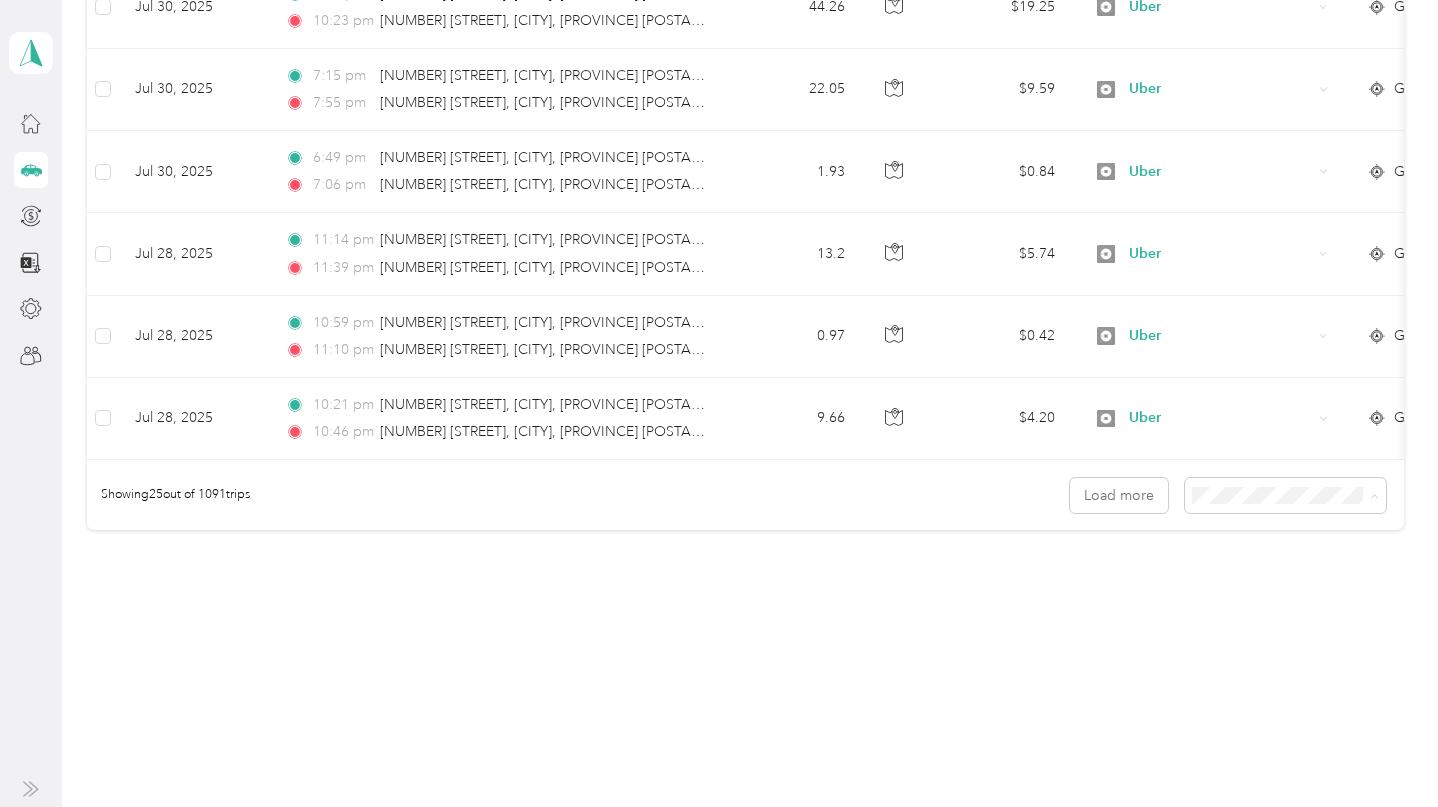 click on "100 per load" at bounding box center [1295, 602] 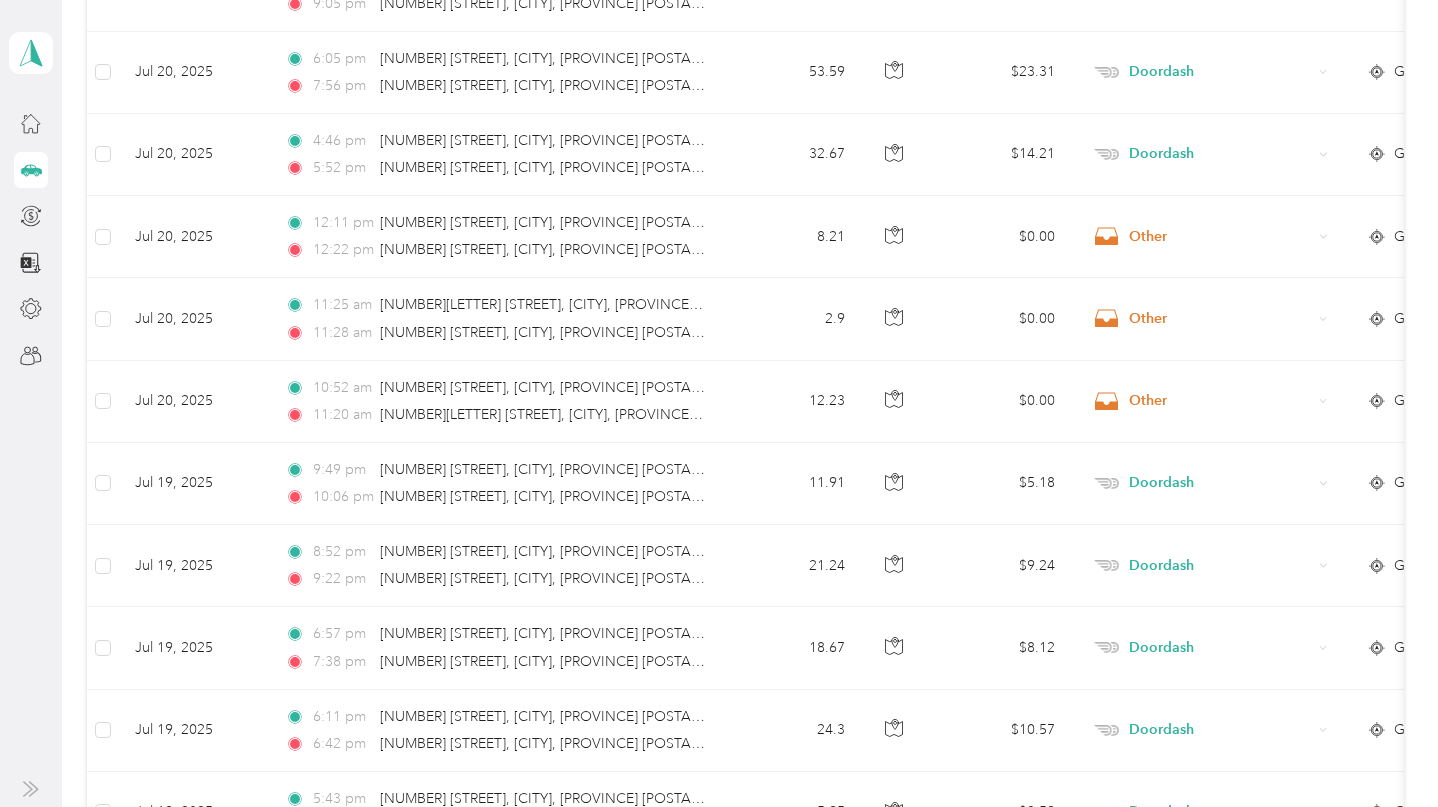 scroll, scrollTop: 5916, scrollLeft: 0, axis: vertical 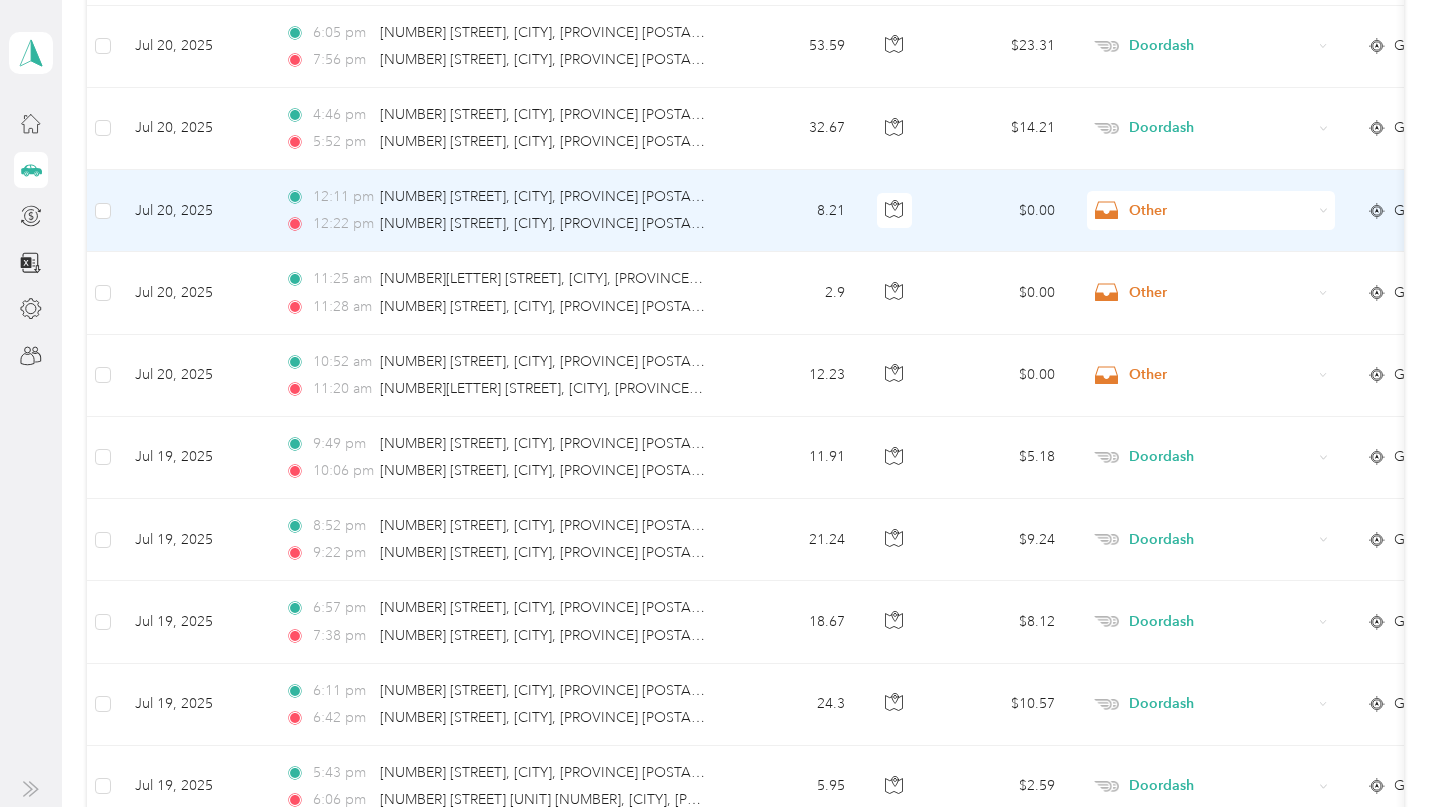 click on "Other" at bounding box center [1220, 211] 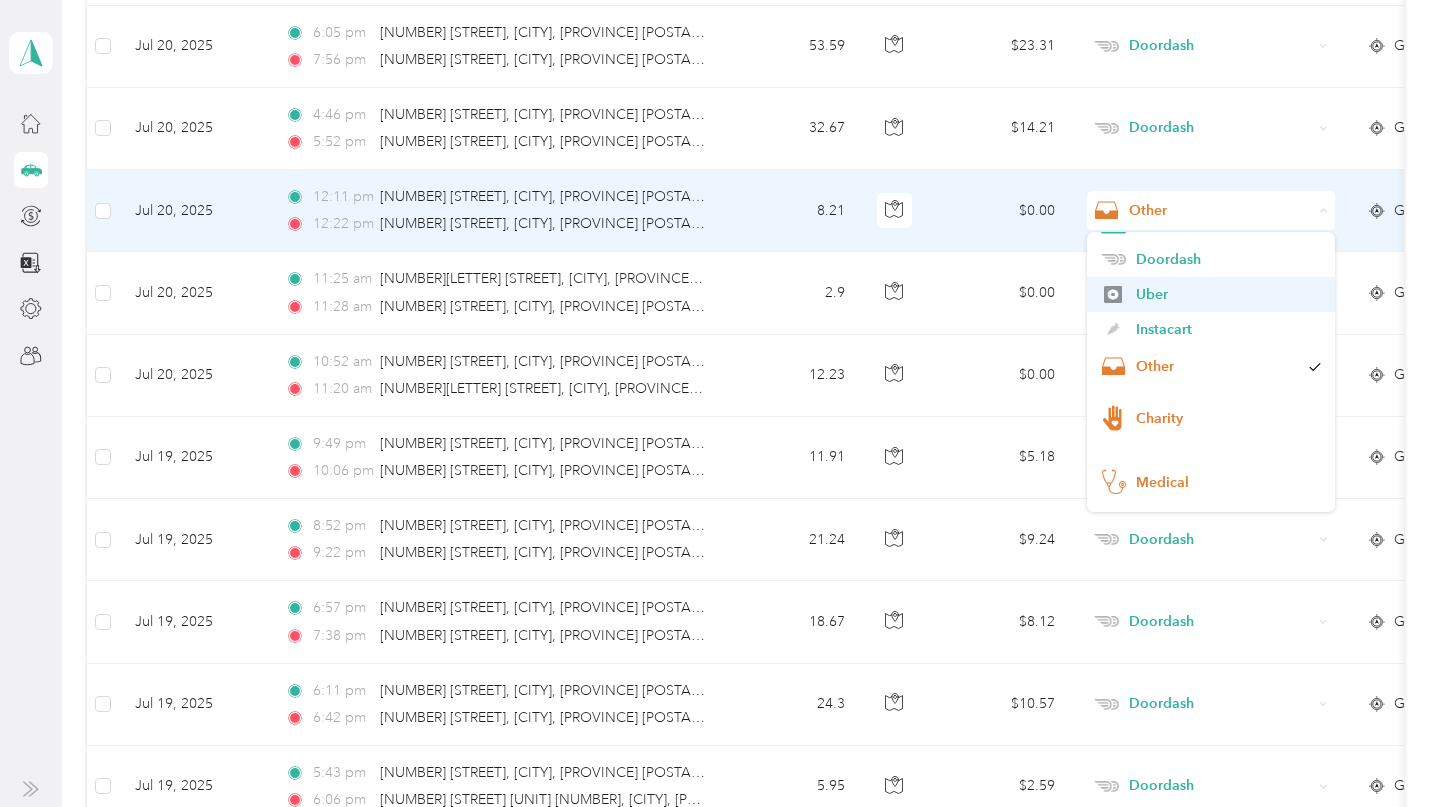 scroll, scrollTop: 109, scrollLeft: 0, axis: vertical 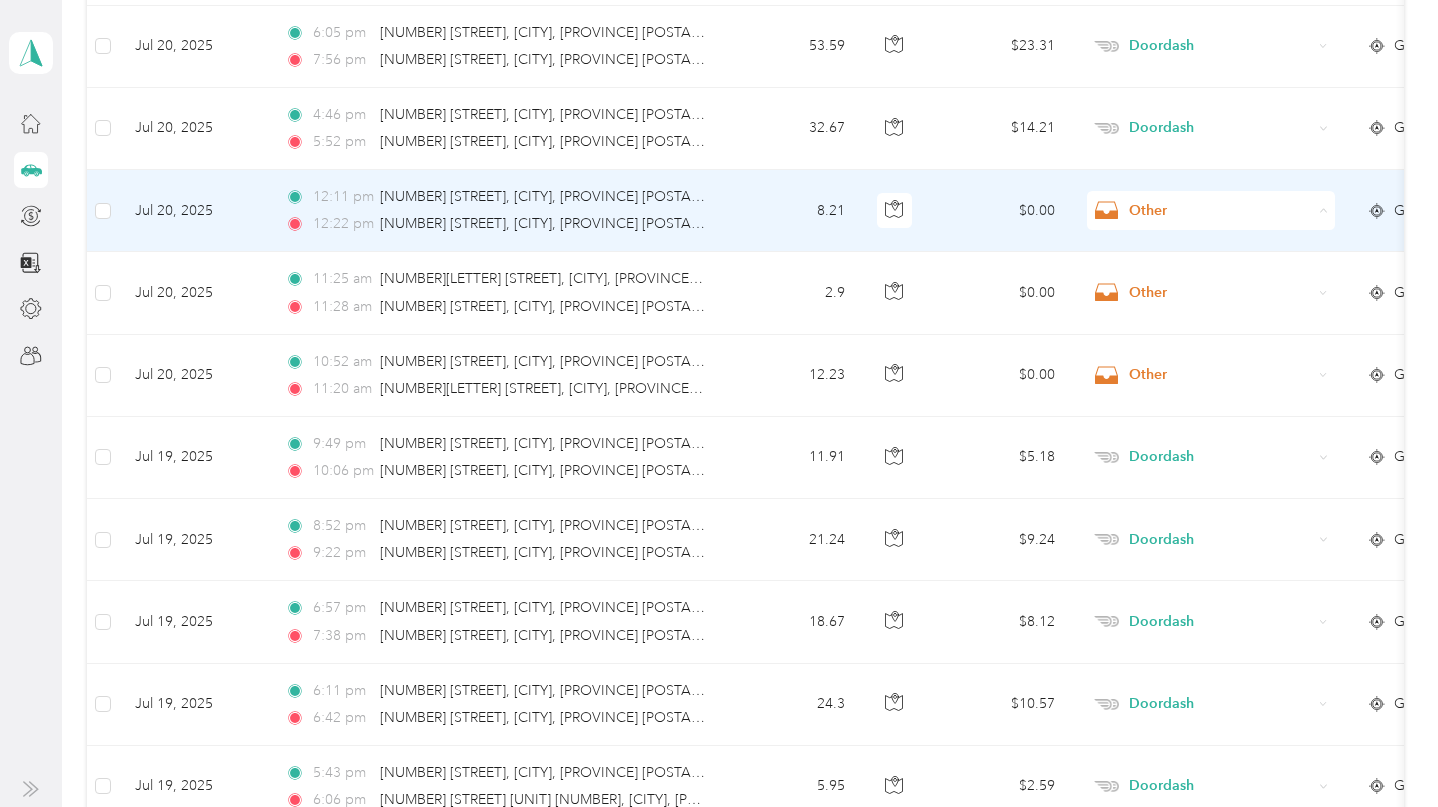 click on "$0.00" at bounding box center [1001, 211] 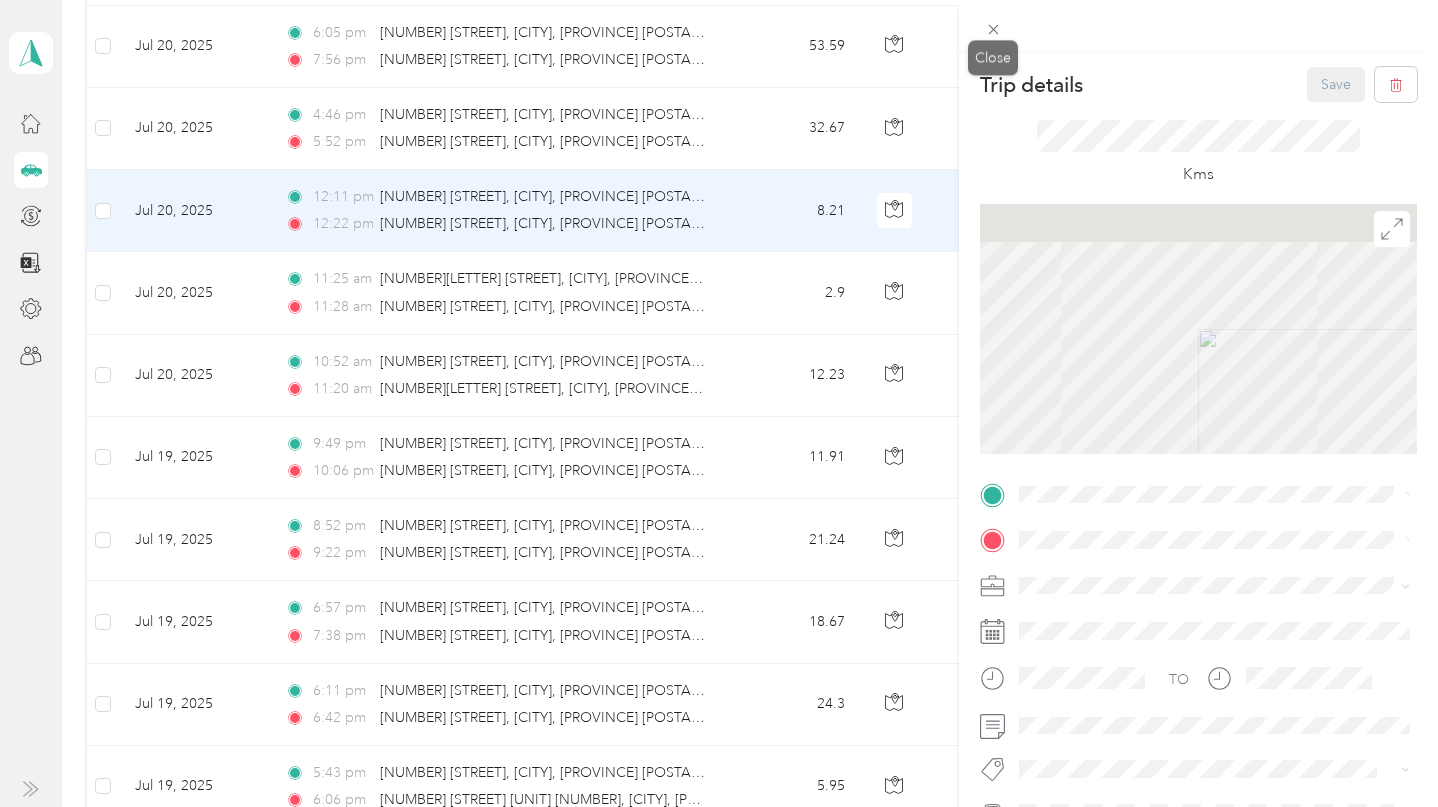 click on "Close" at bounding box center (993, 58) 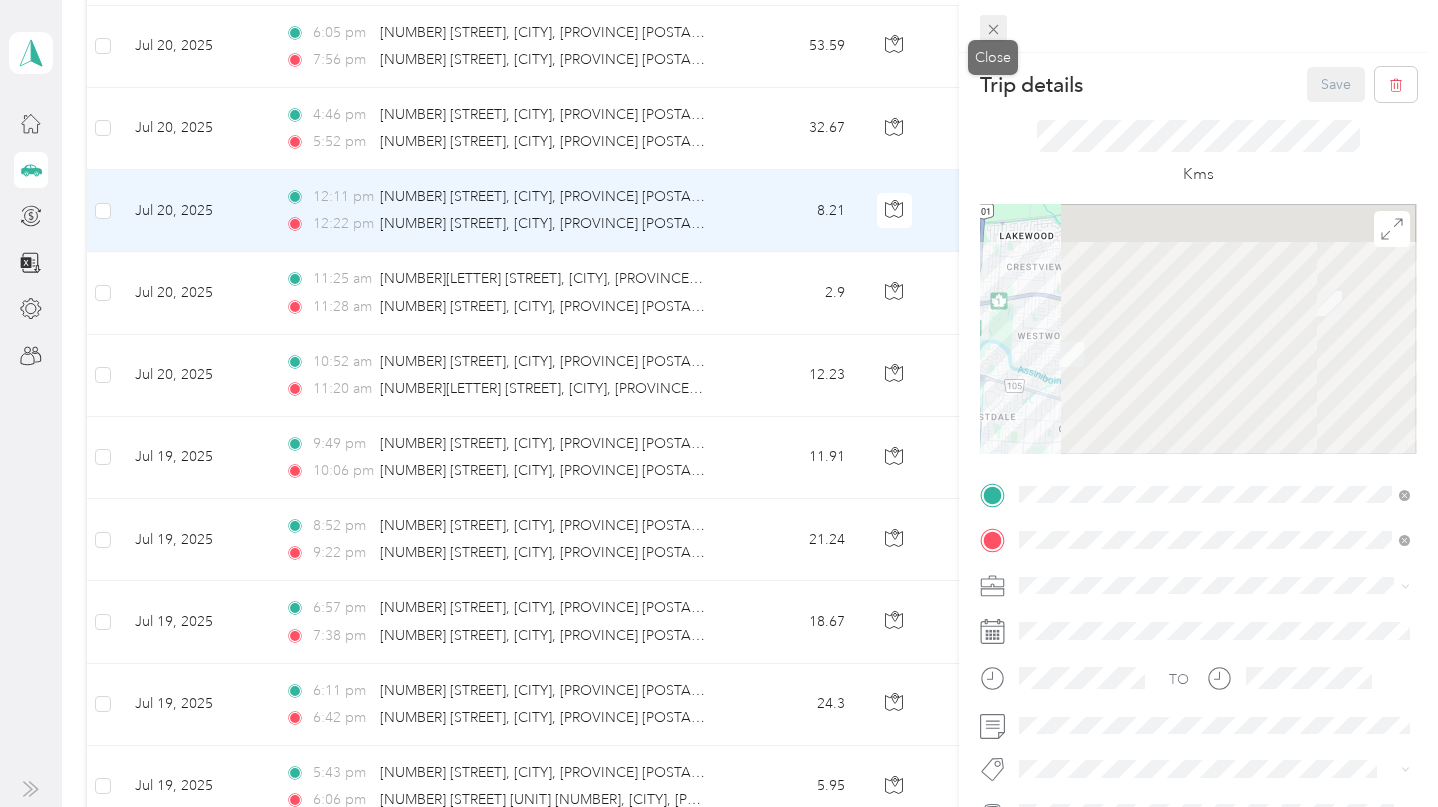 click 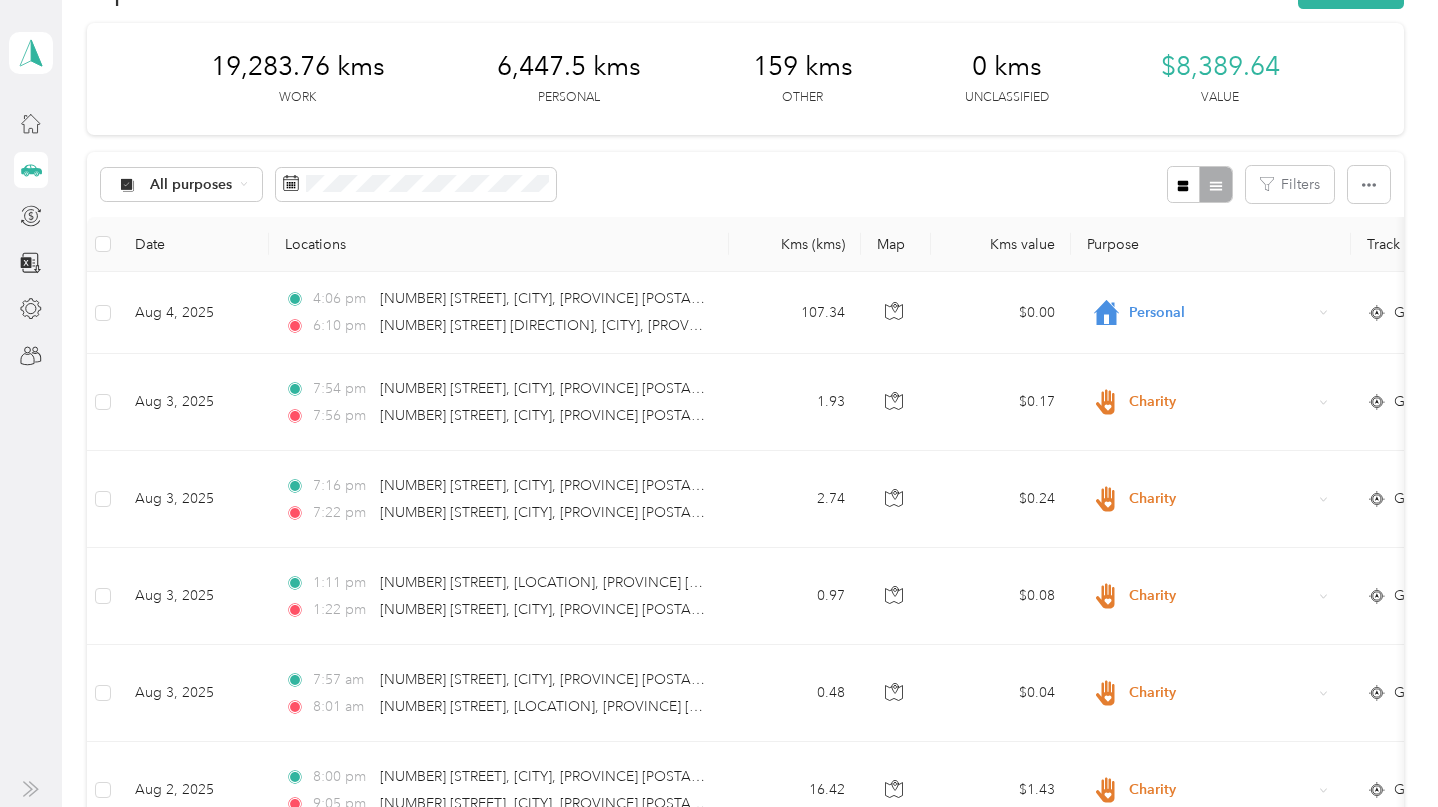 scroll, scrollTop: 0, scrollLeft: 0, axis: both 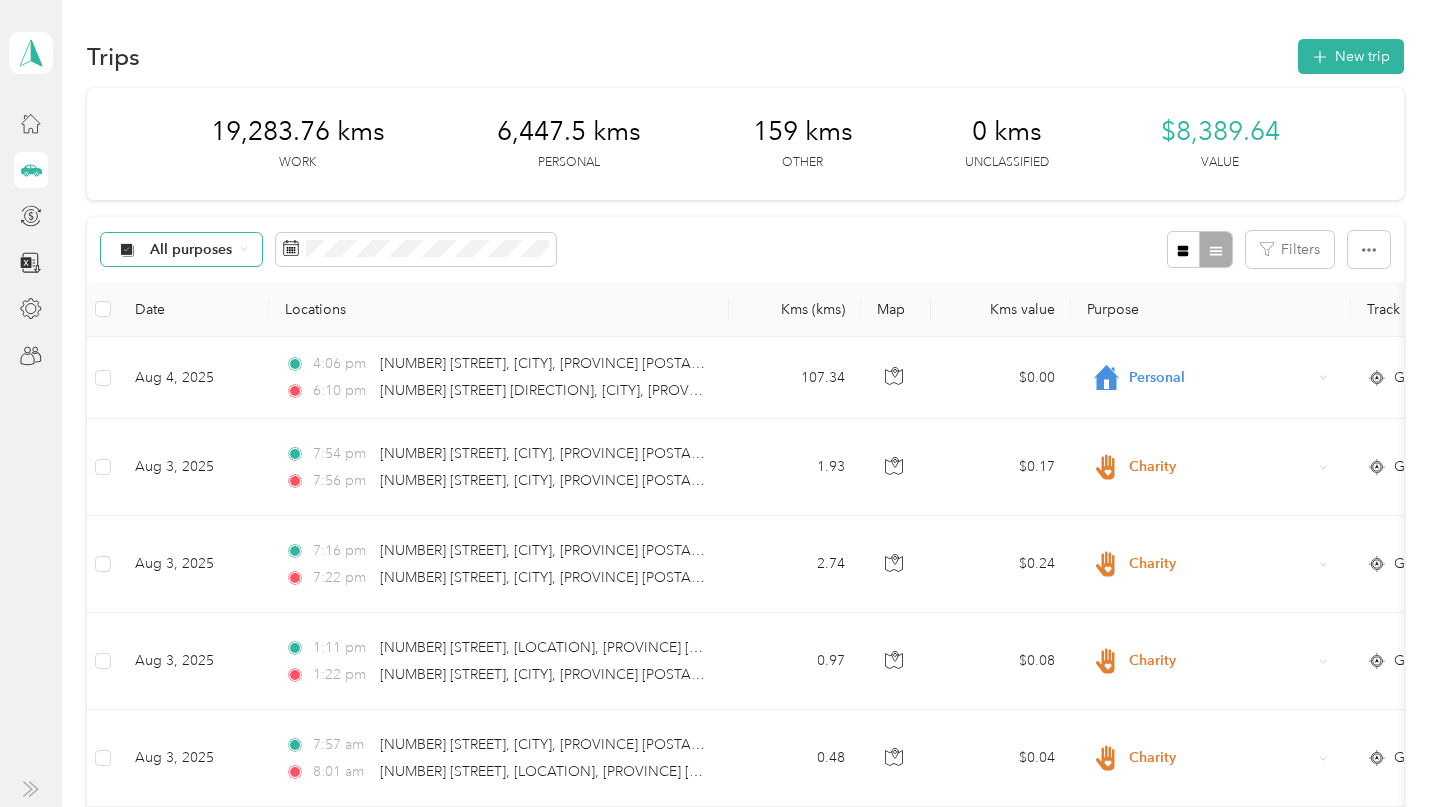 click on "All purposes" at bounding box center [182, 250] 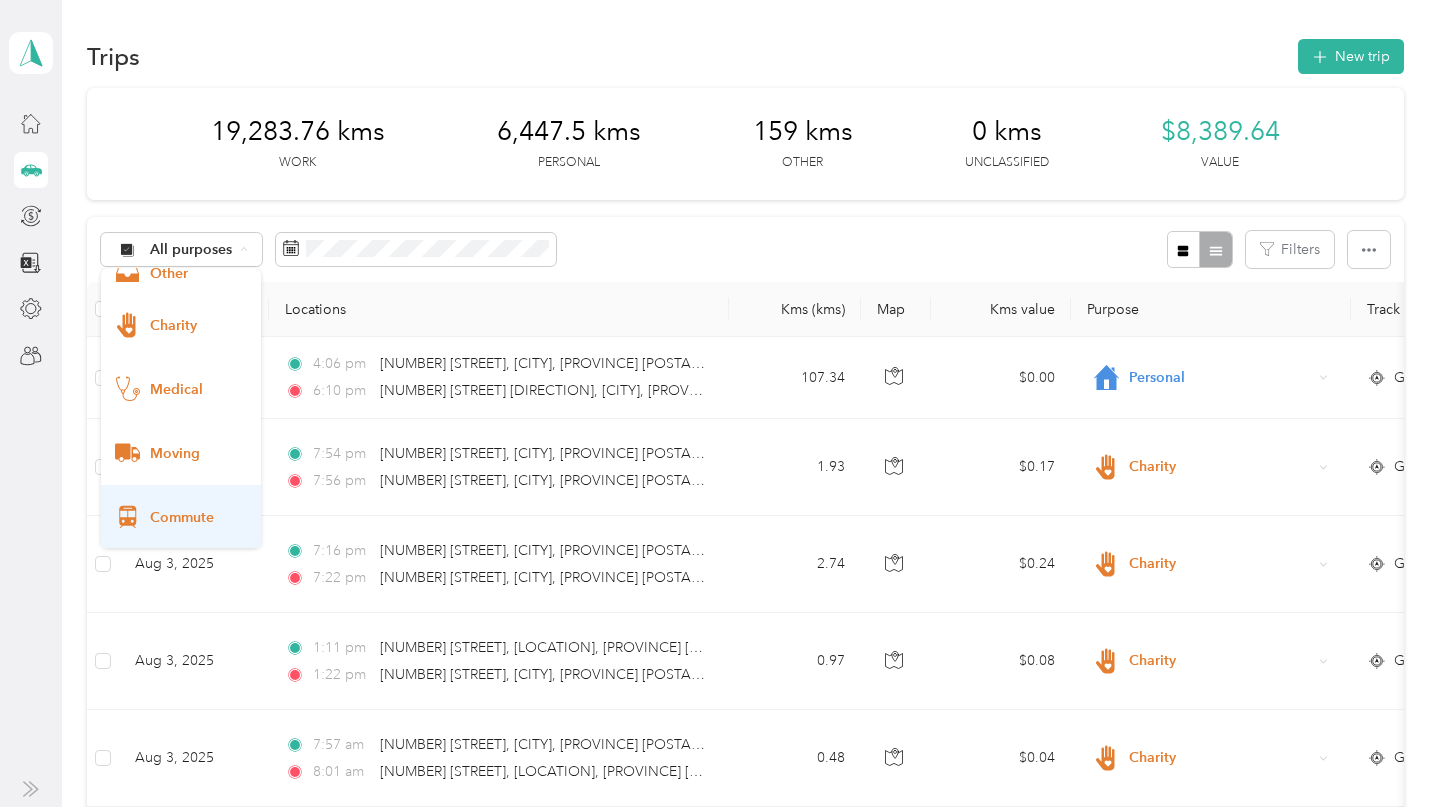 scroll, scrollTop: 330, scrollLeft: 0, axis: vertical 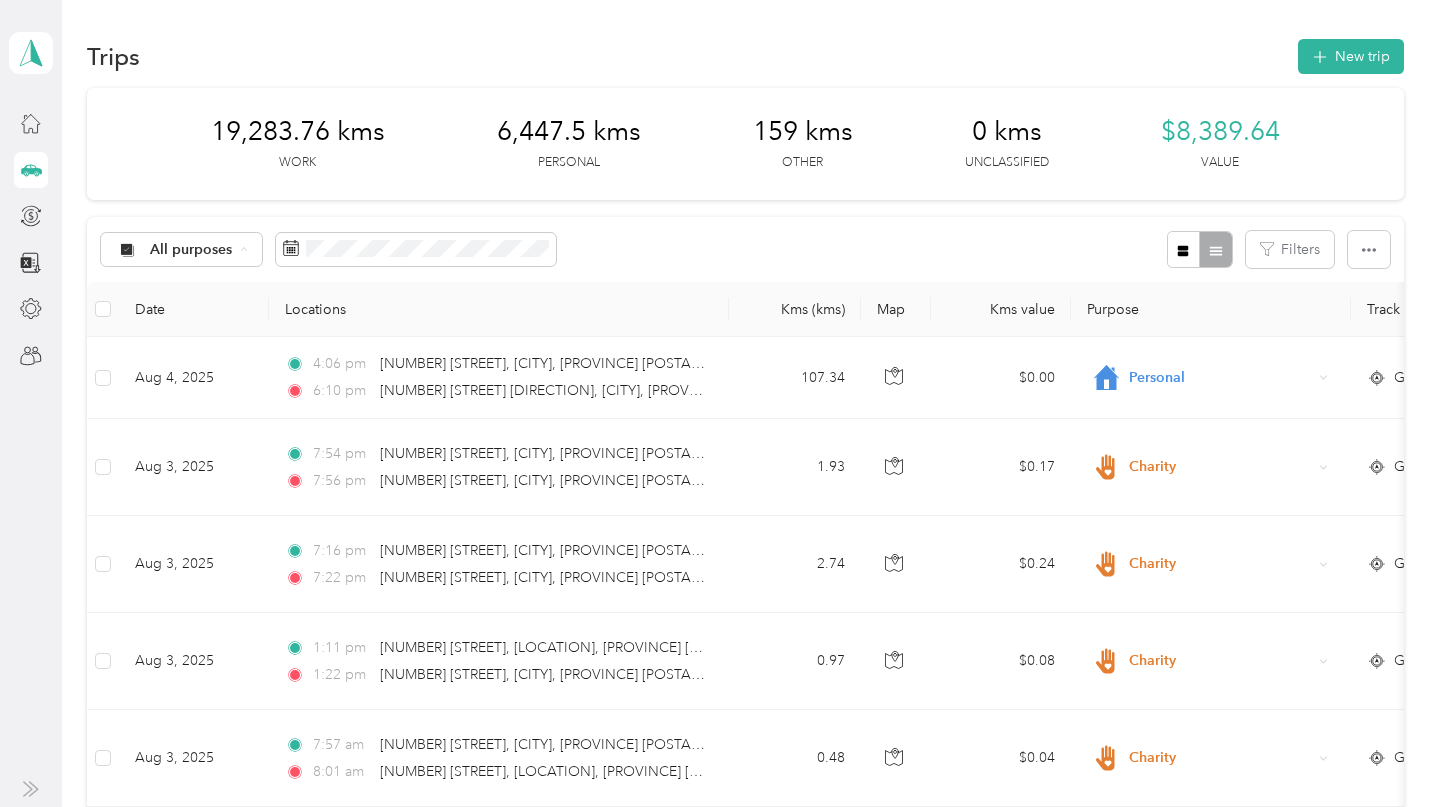 click on "Charity" at bounding box center (181, 330) 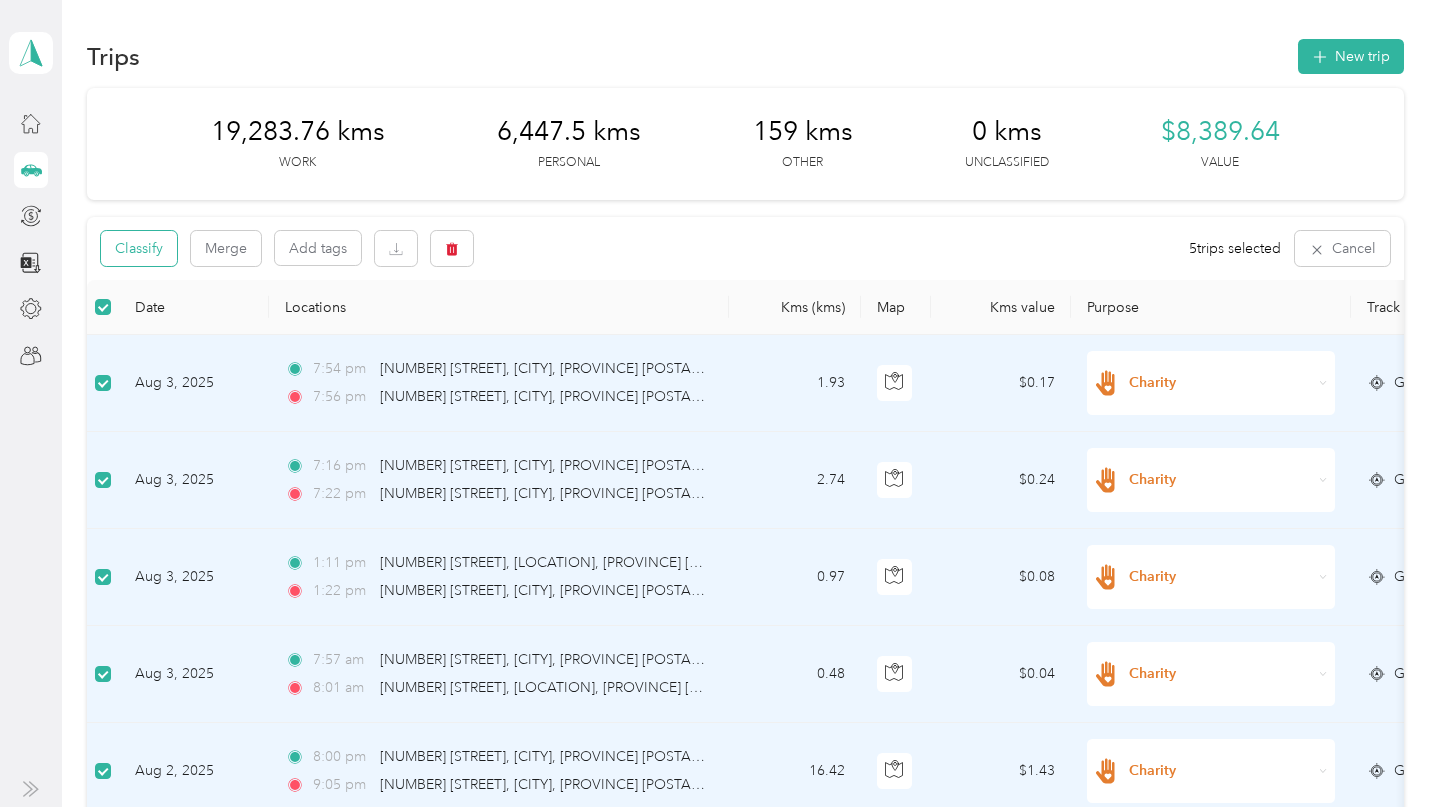 click on "Classify" at bounding box center (139, 248) 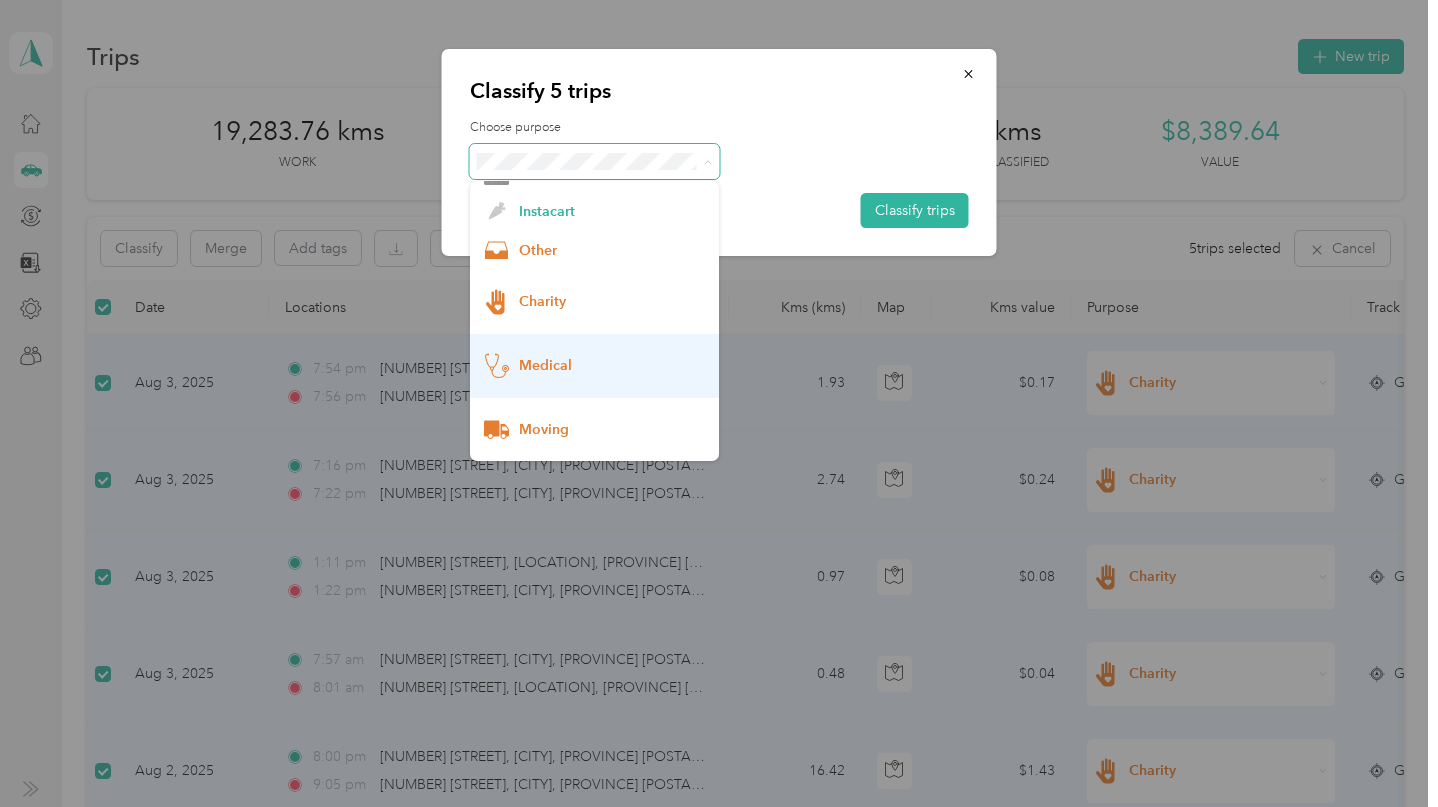 scroll, scrollTop: 181, scrollLeft: 0, axis: vertical 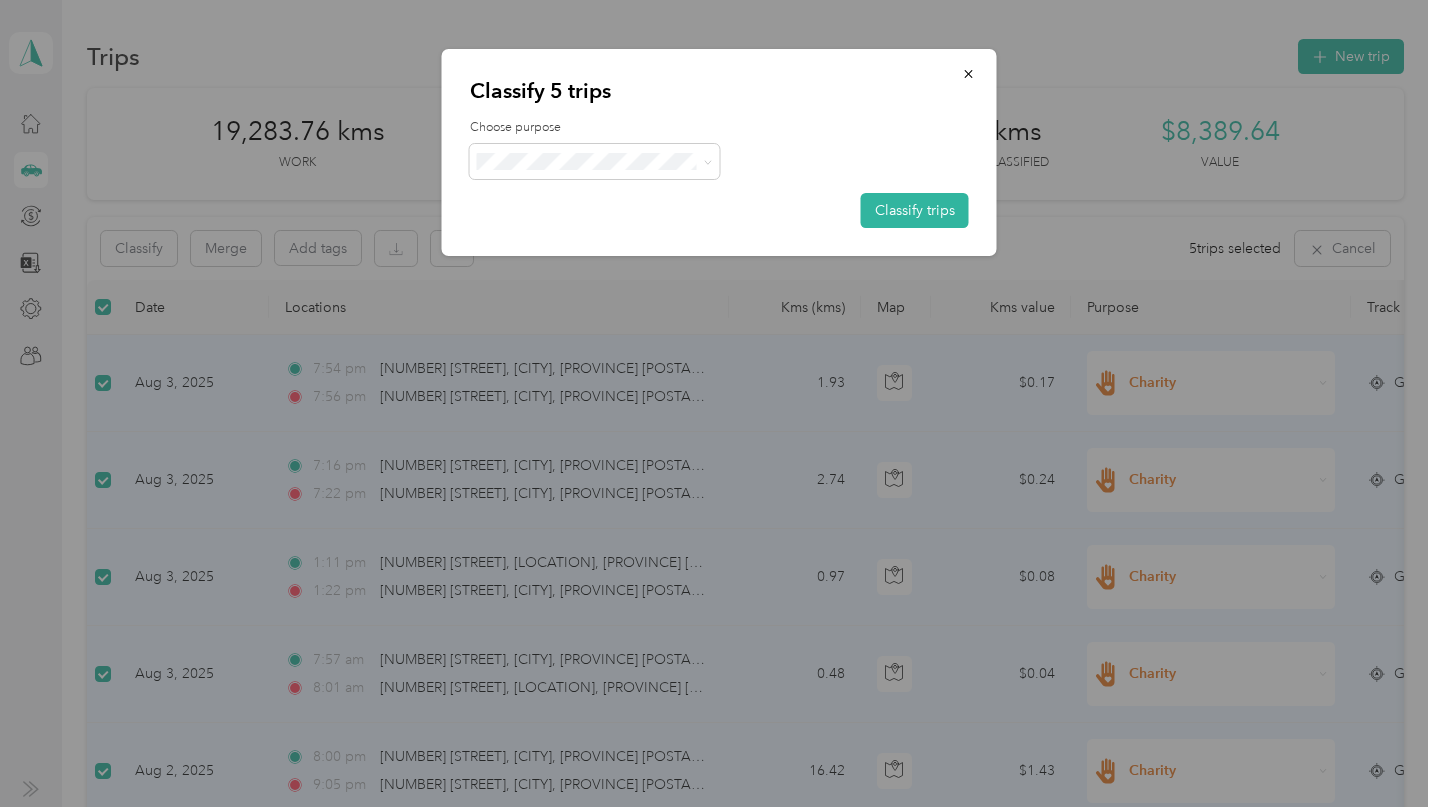 click on "Charity" at bounding box center [595, 298] 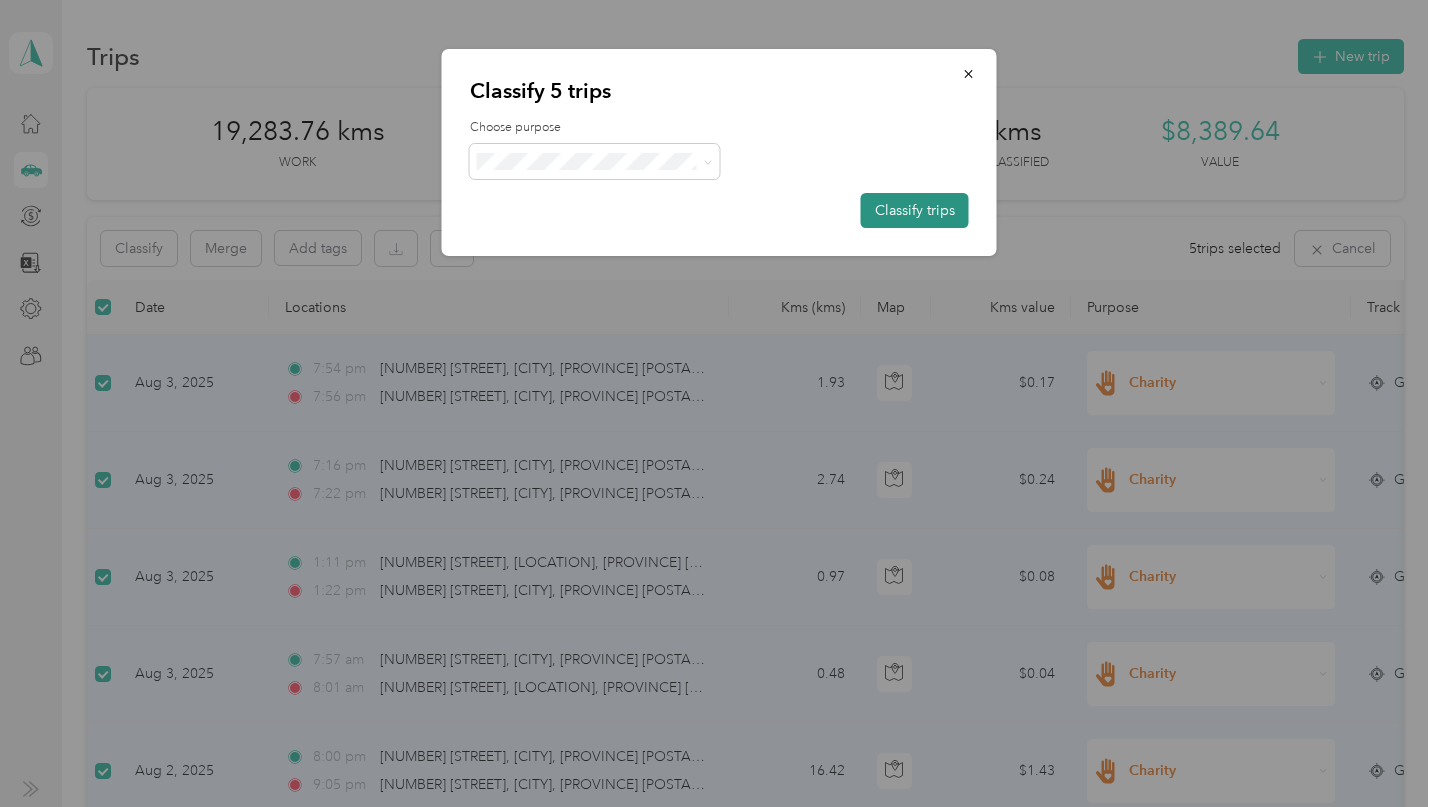 click on "Classify trips" at bounding box center [915, 210] 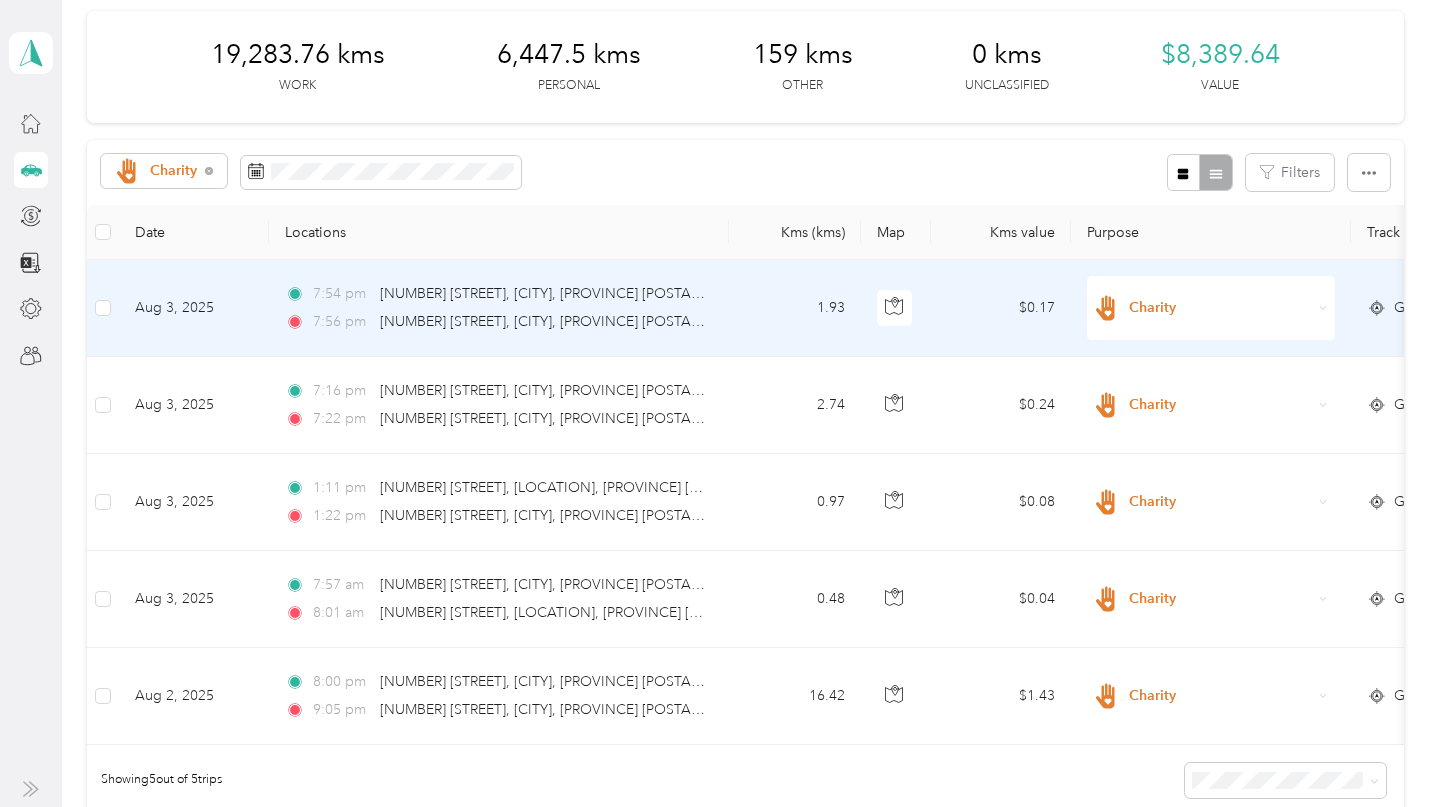 scroll, scrollTop: 81, scrollLeft: 0, axis: vertical 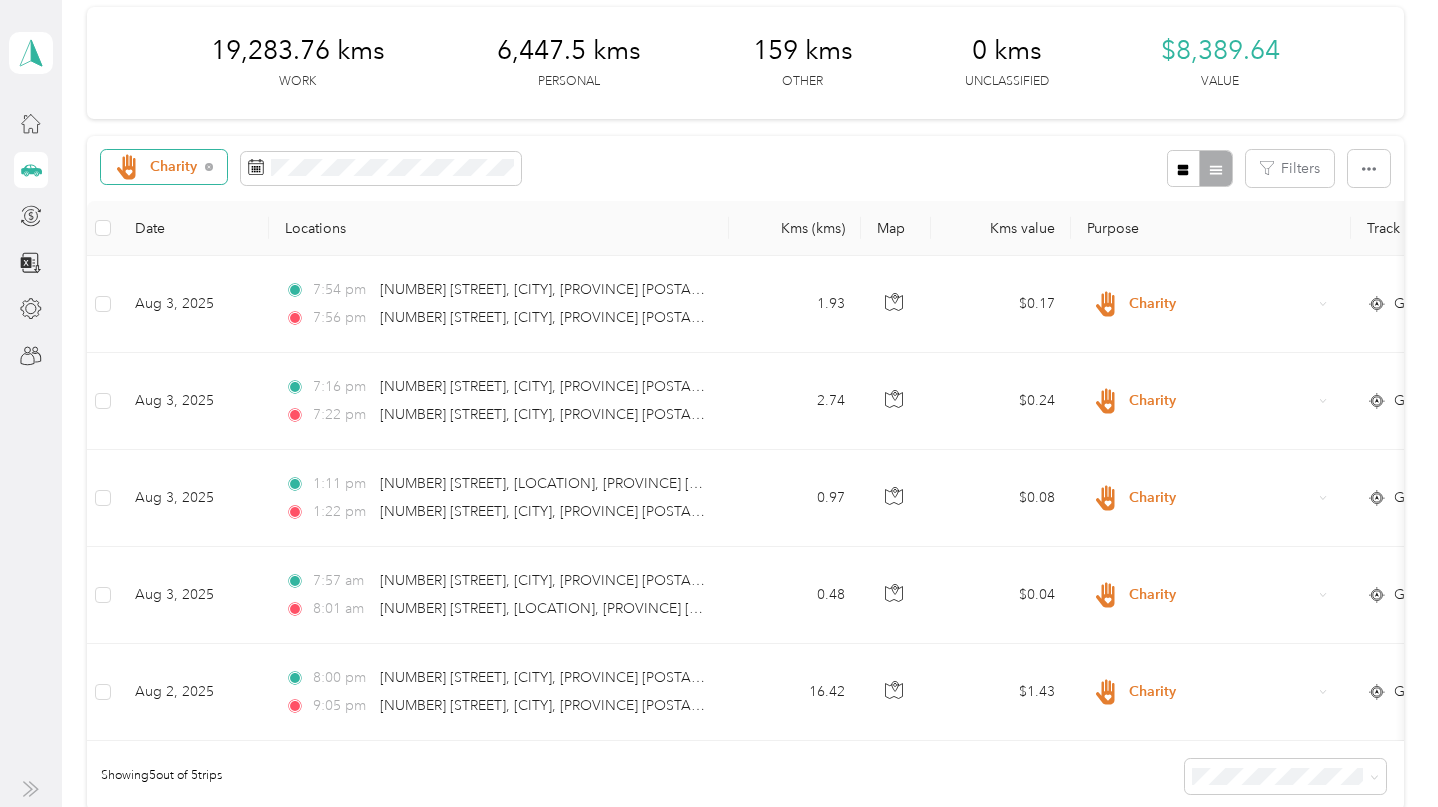 click on "Charity" at bounding box center (157, 167) 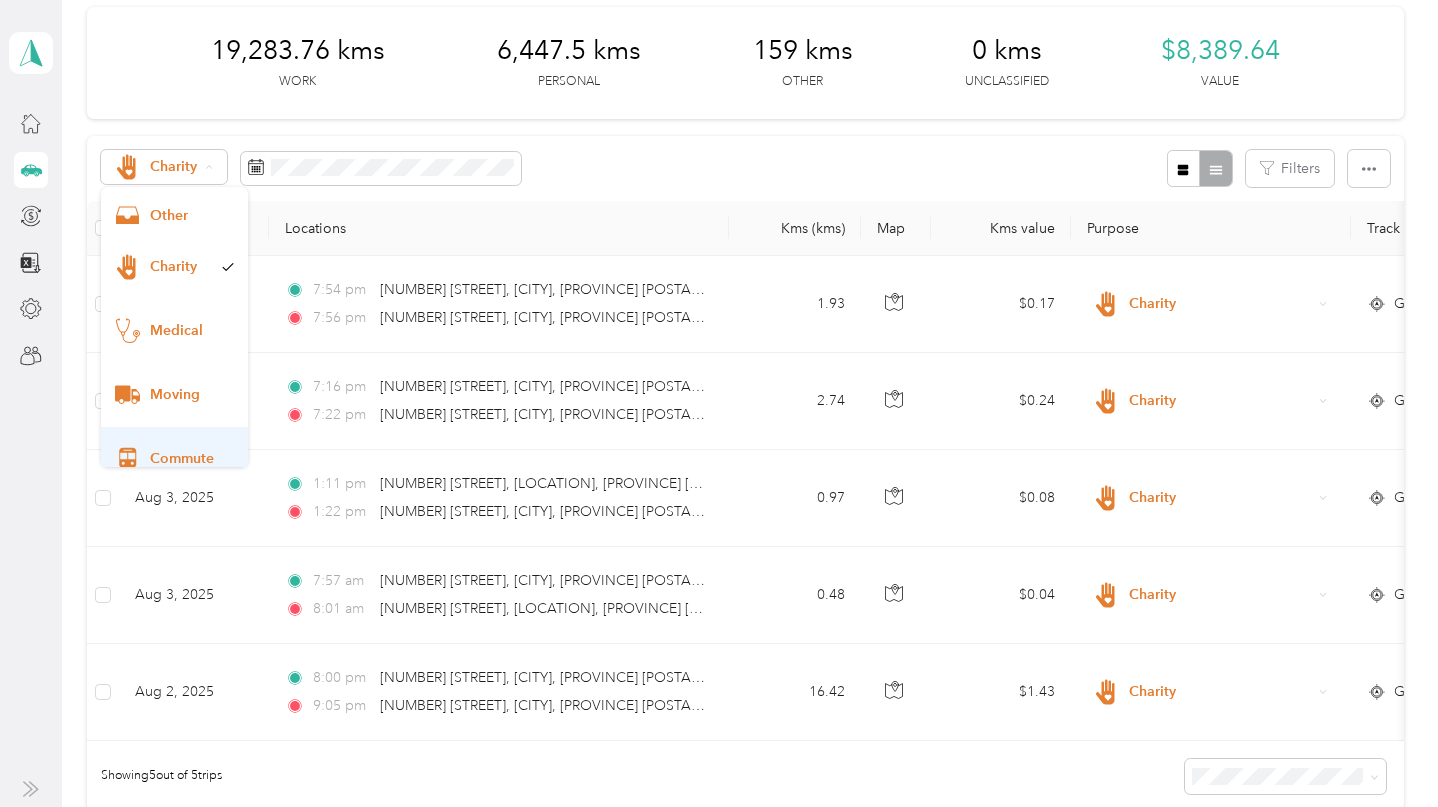 scroll, scrollTop: 311, scrollLeft: 0, axis: vertical 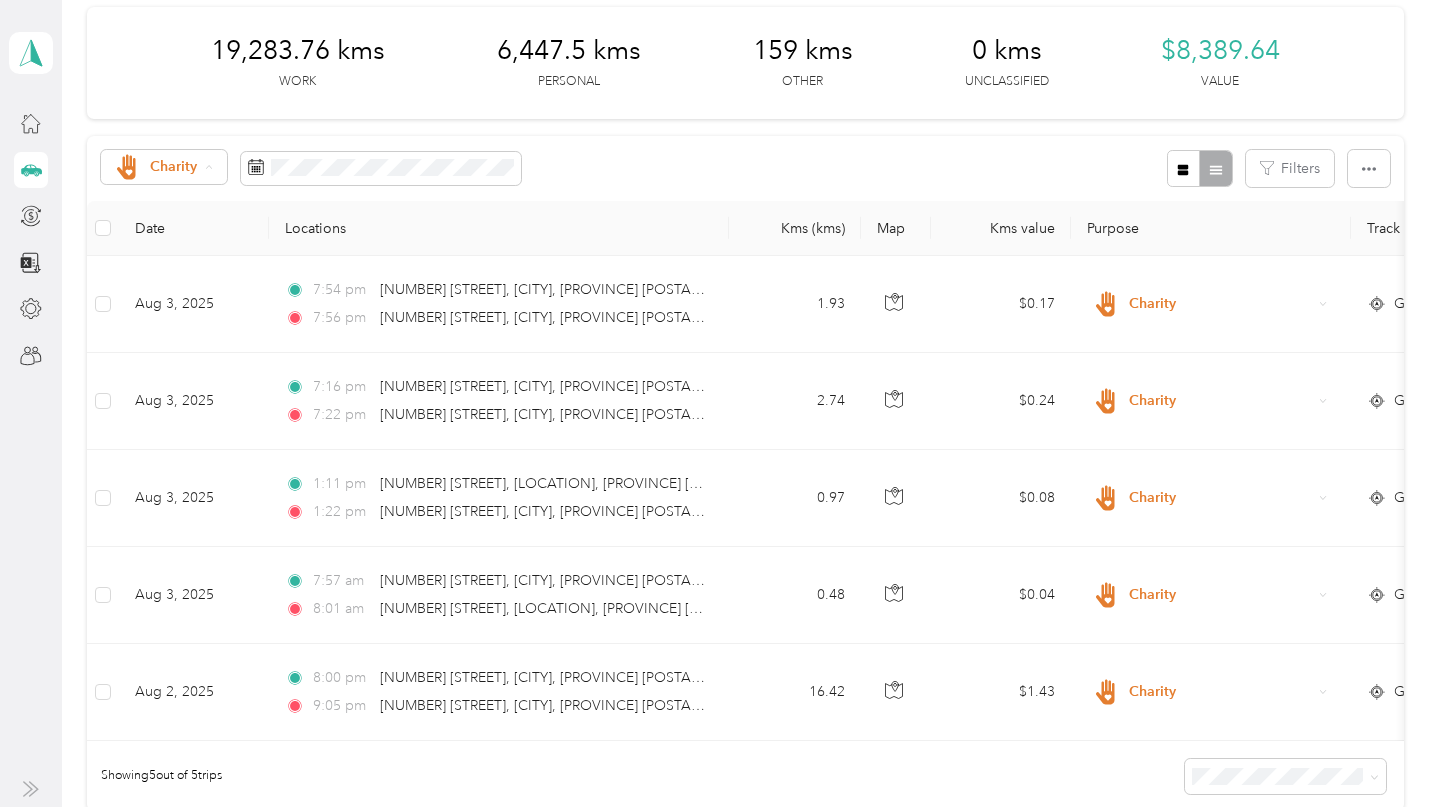 click on "Other" at bounding box center (192, 216) 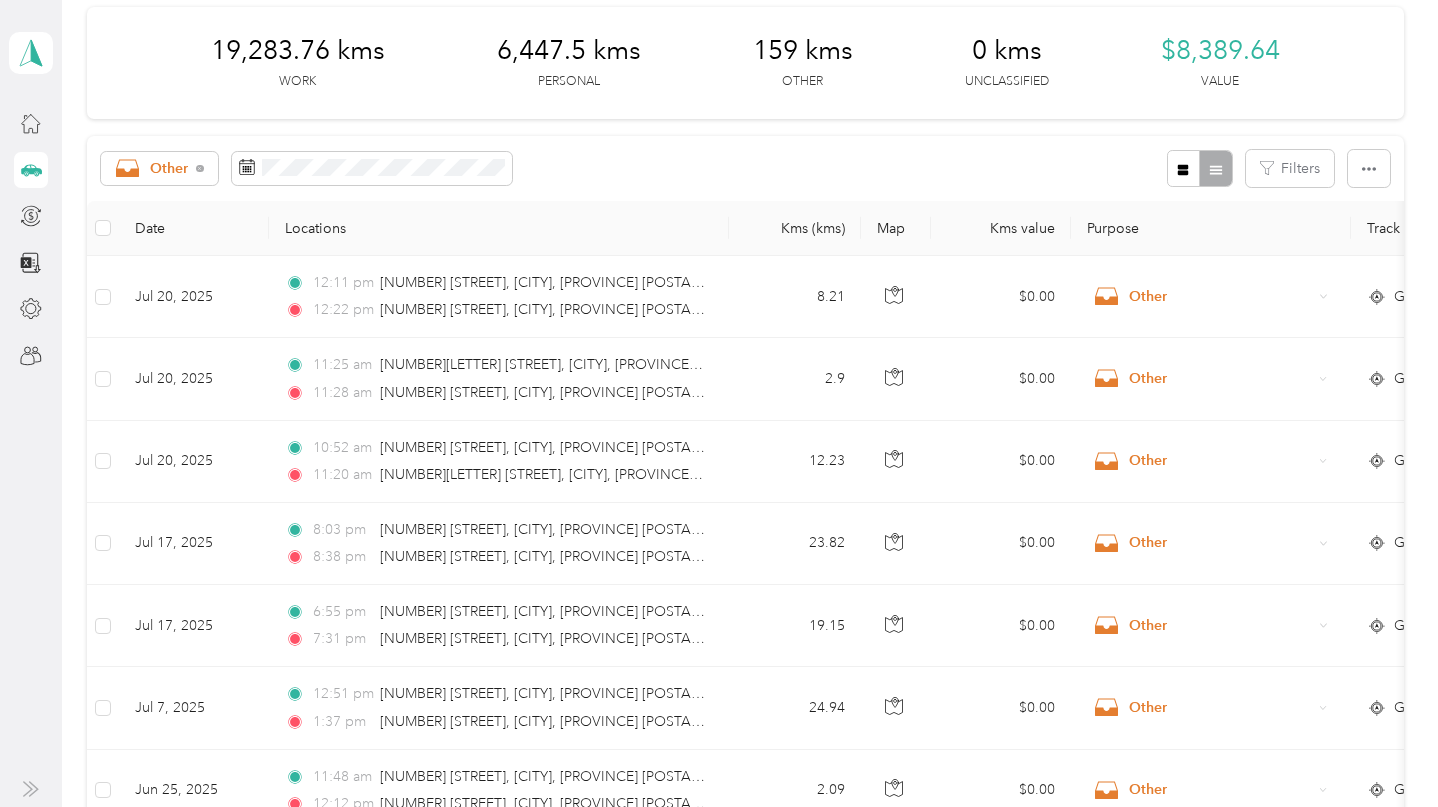 scroll, scrollTop: 99, scrollLeft: 0, axis: vertical 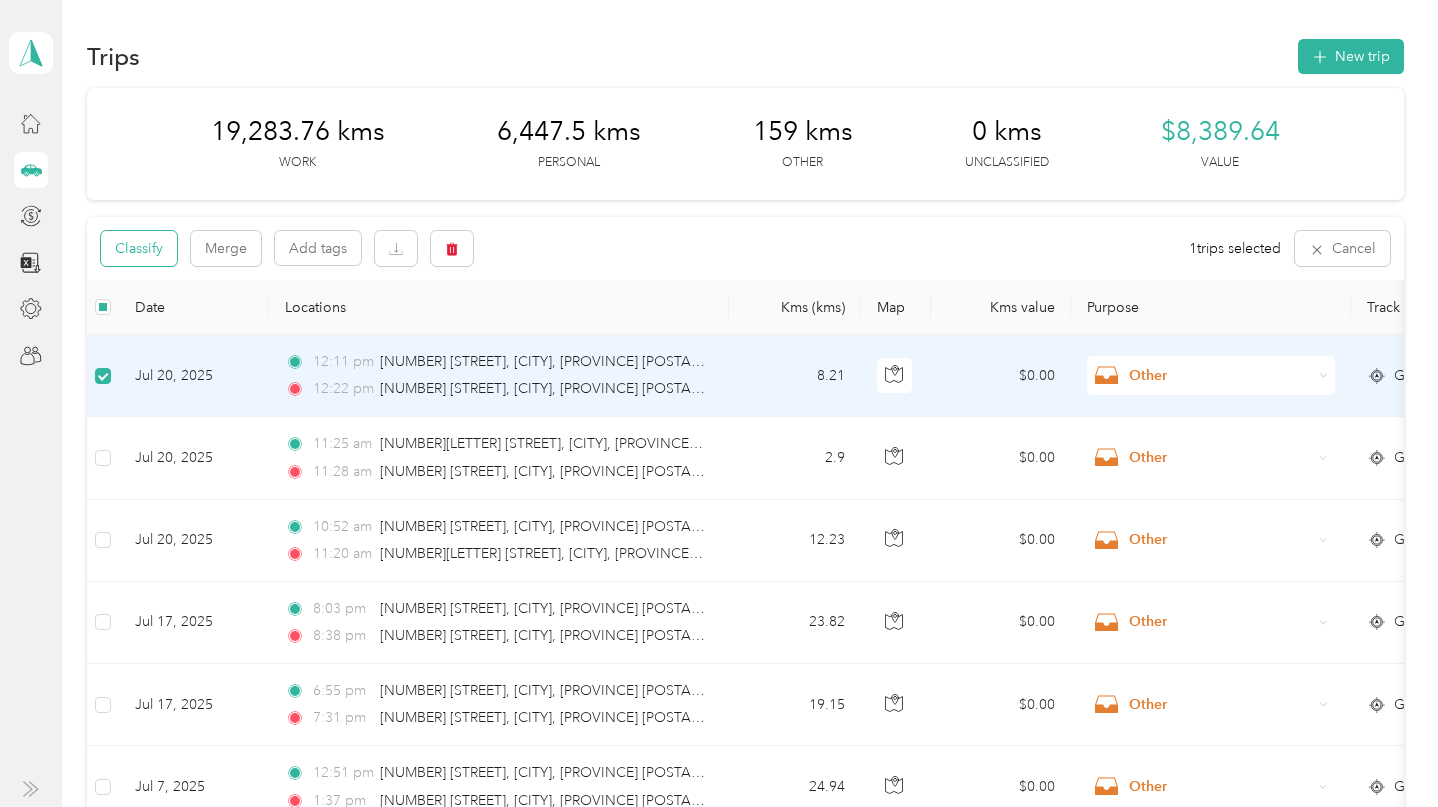 click on "Classify" at bounding box center (139, 248) 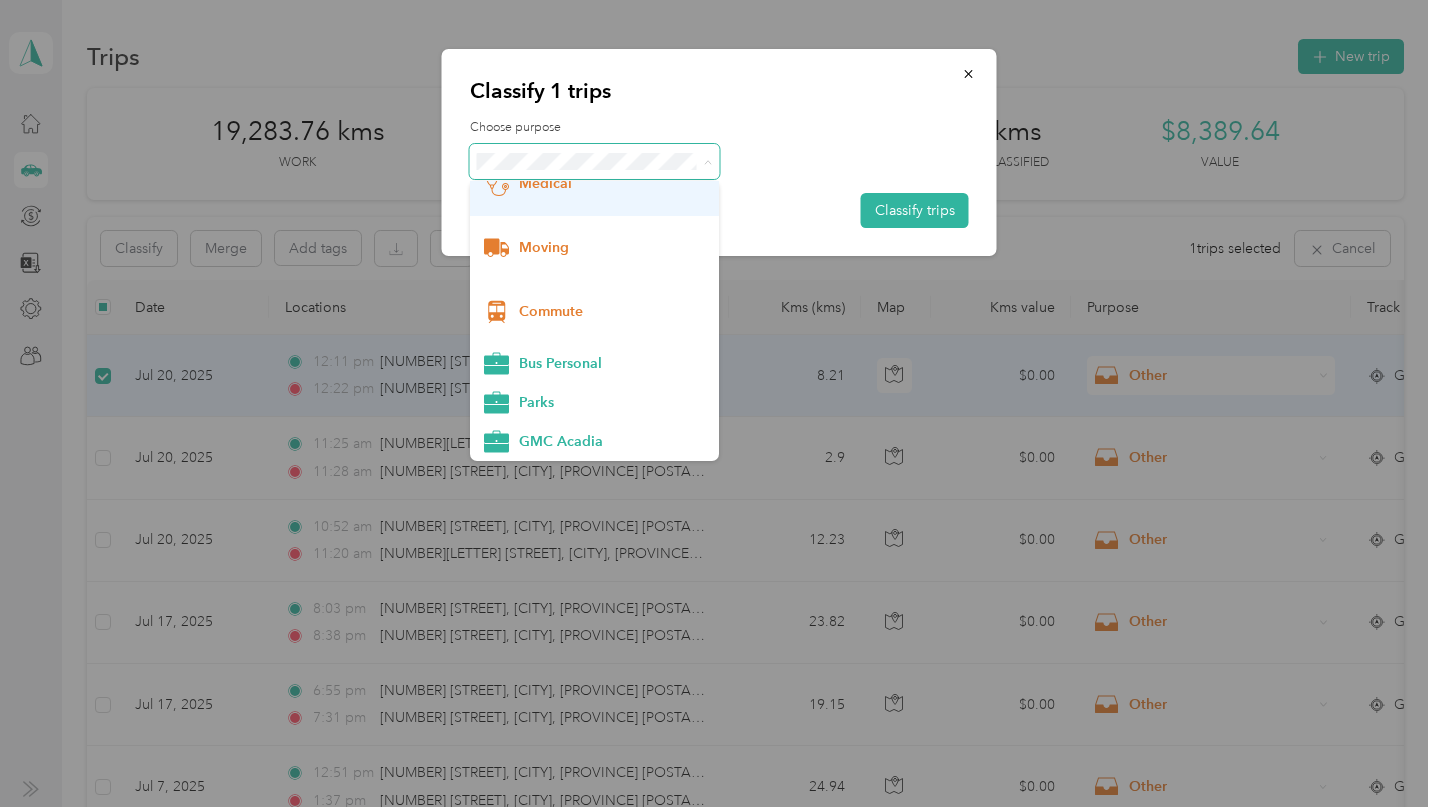 scroll, scrollTop: 0, scrollLeft: 0, axis: both 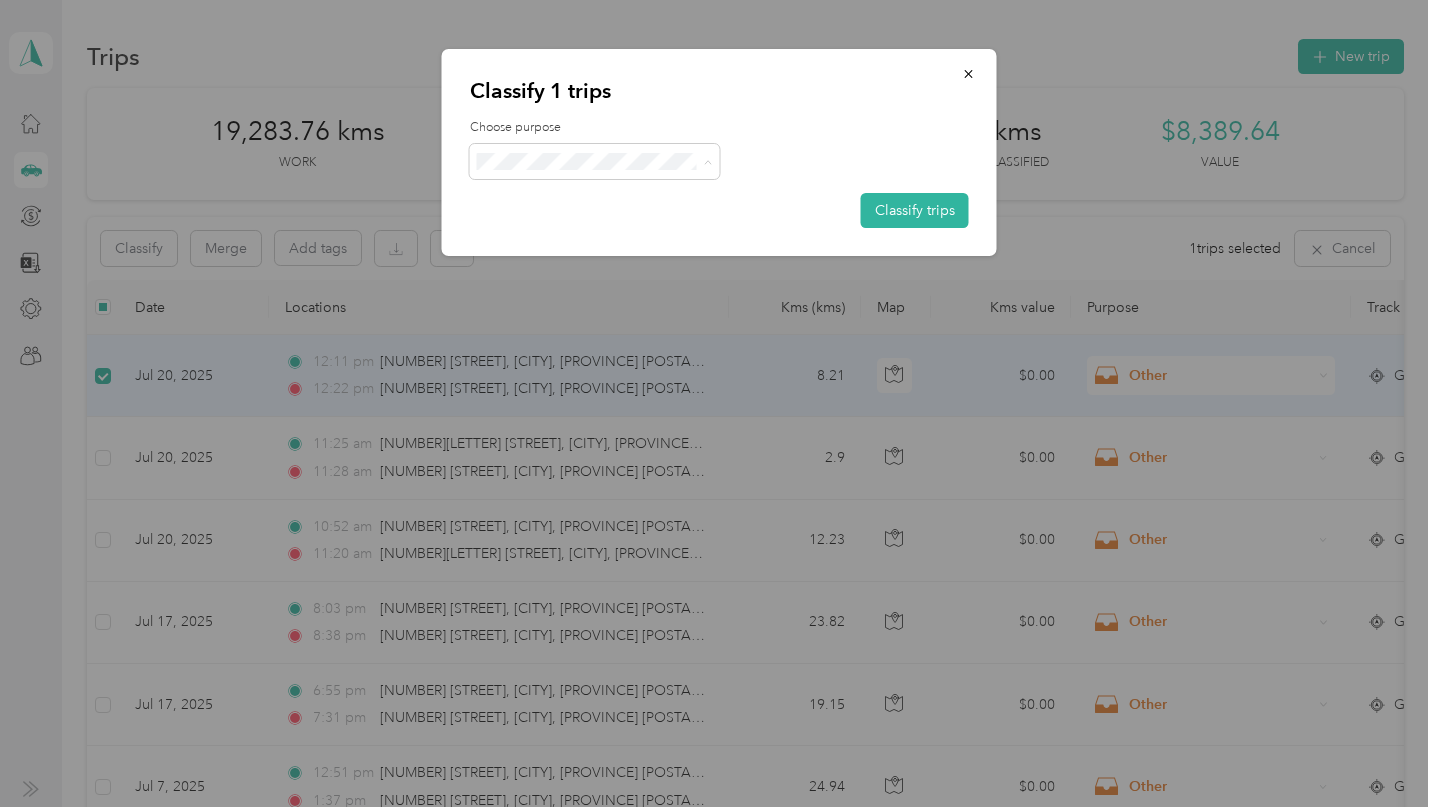 click on "Classify 1 trips" at bounding box center [719, 91] 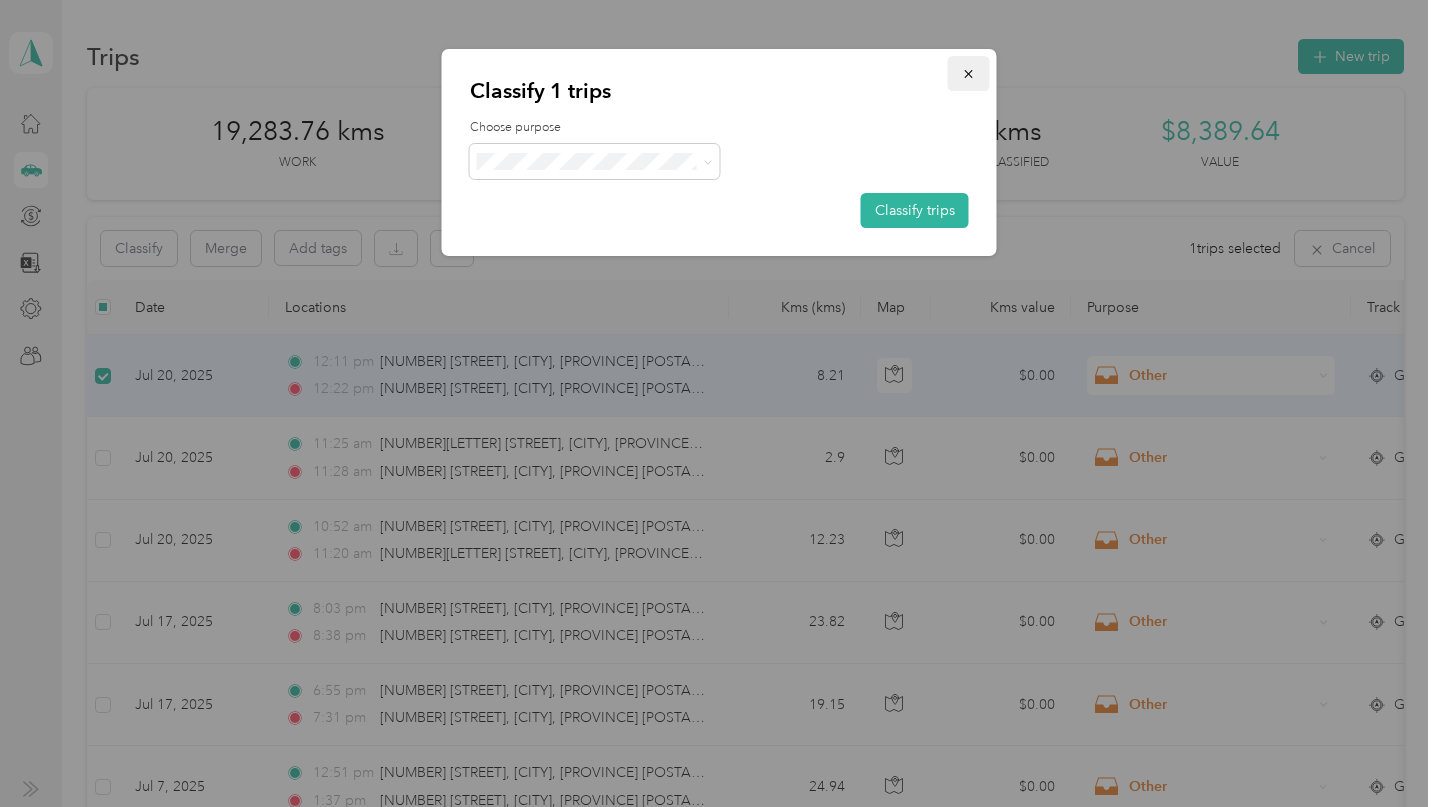click at bounding box center [969, 73] 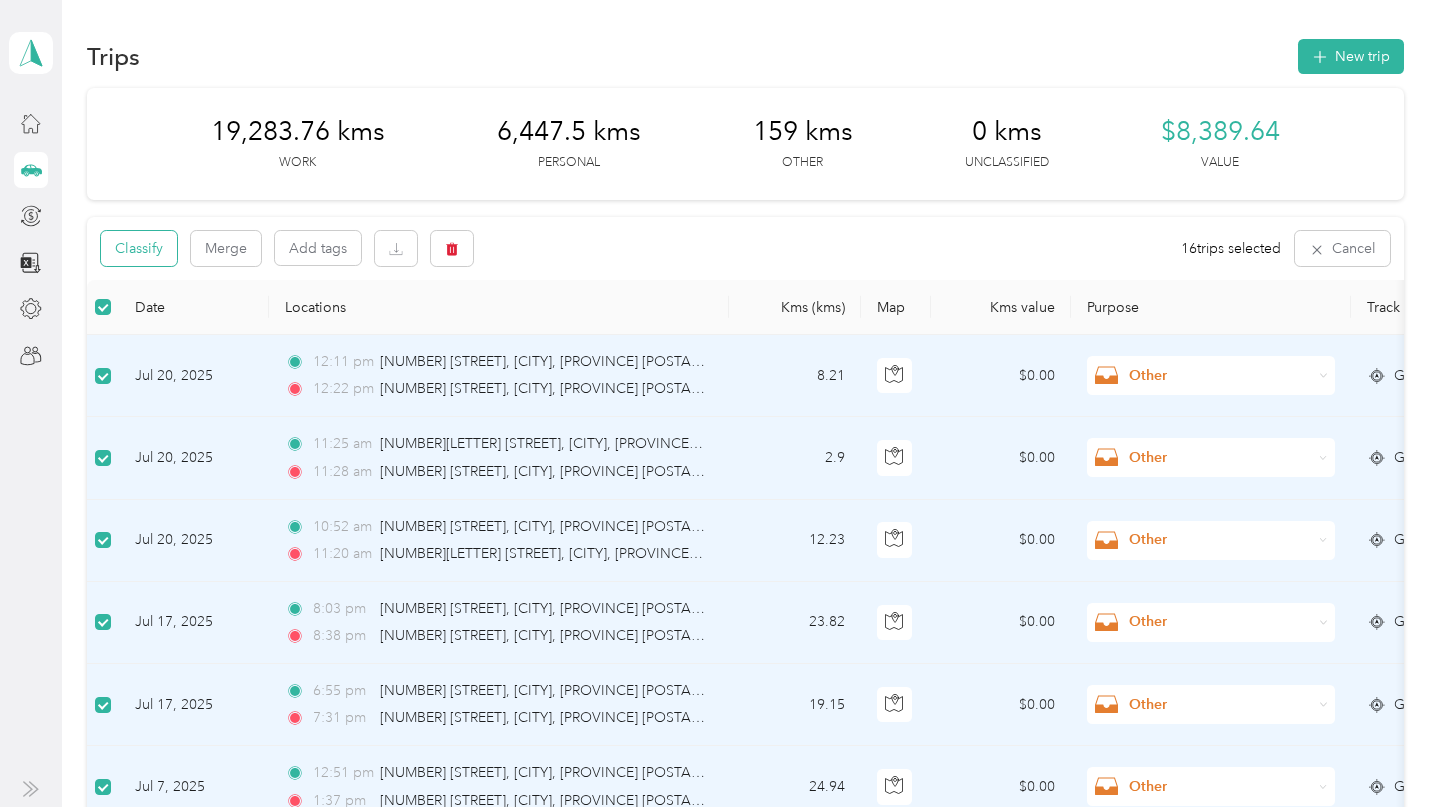 click on "Classify" at bounding box center [139, 248] 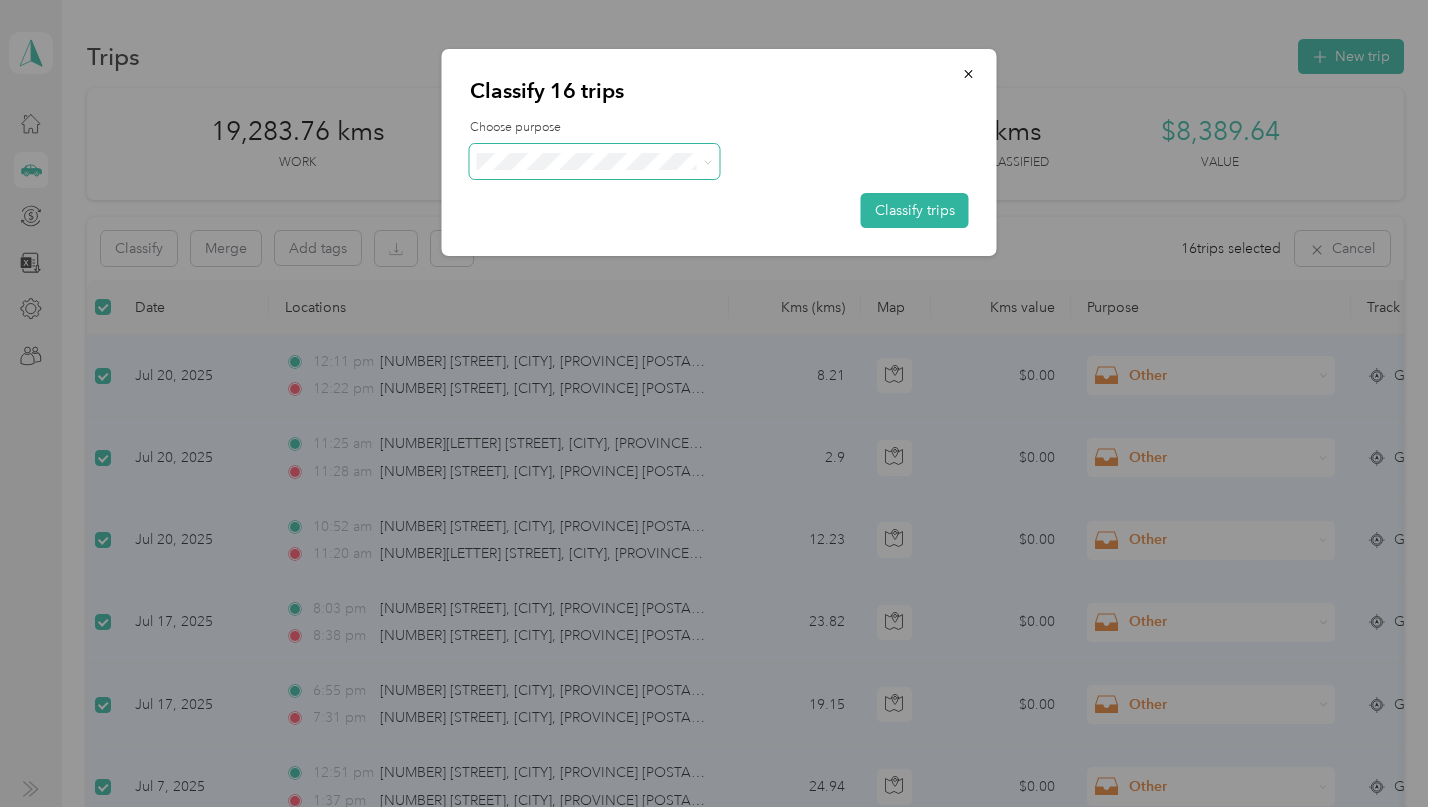 click at bounding box center (595, 161) 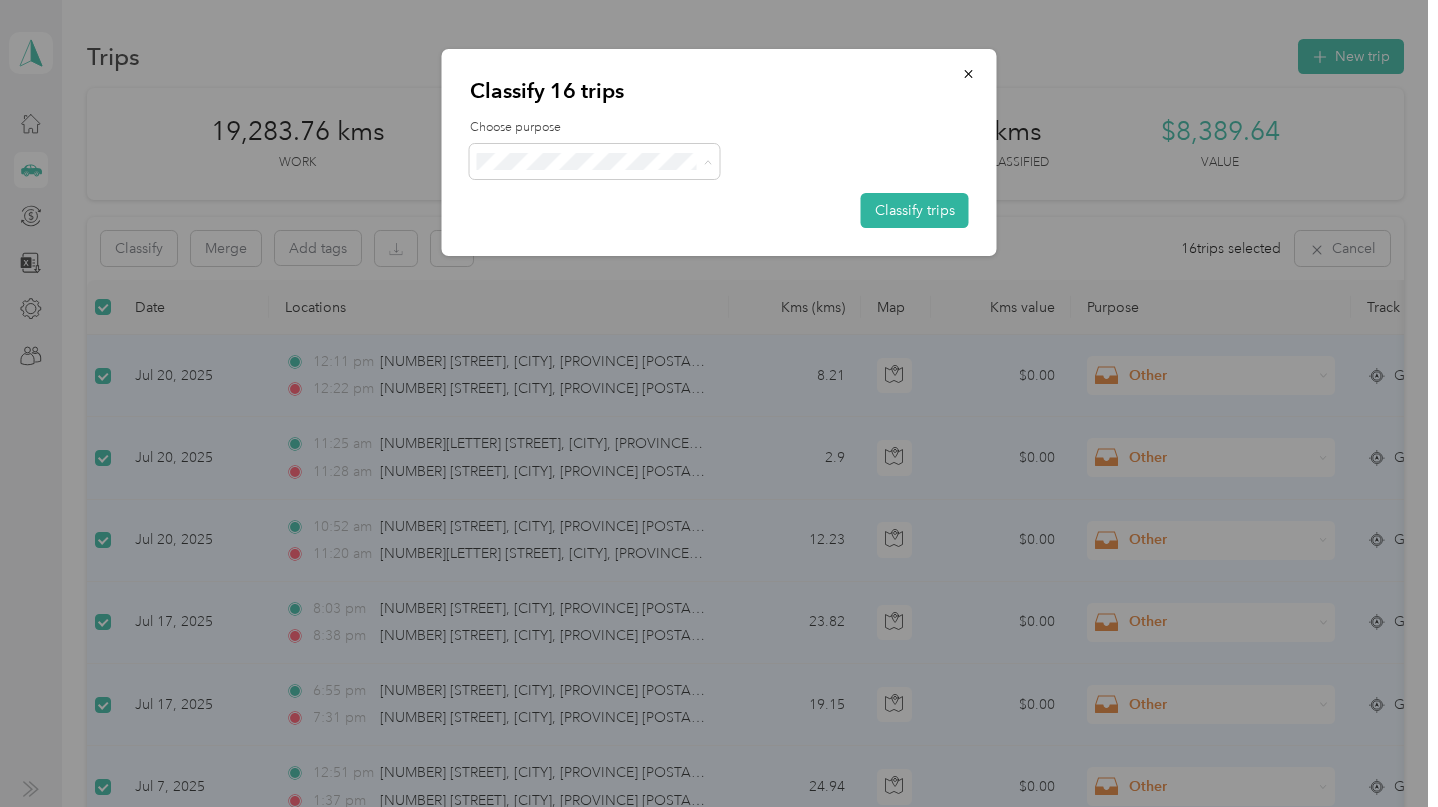 click on "Trexity" at bounding box center (612, 278) 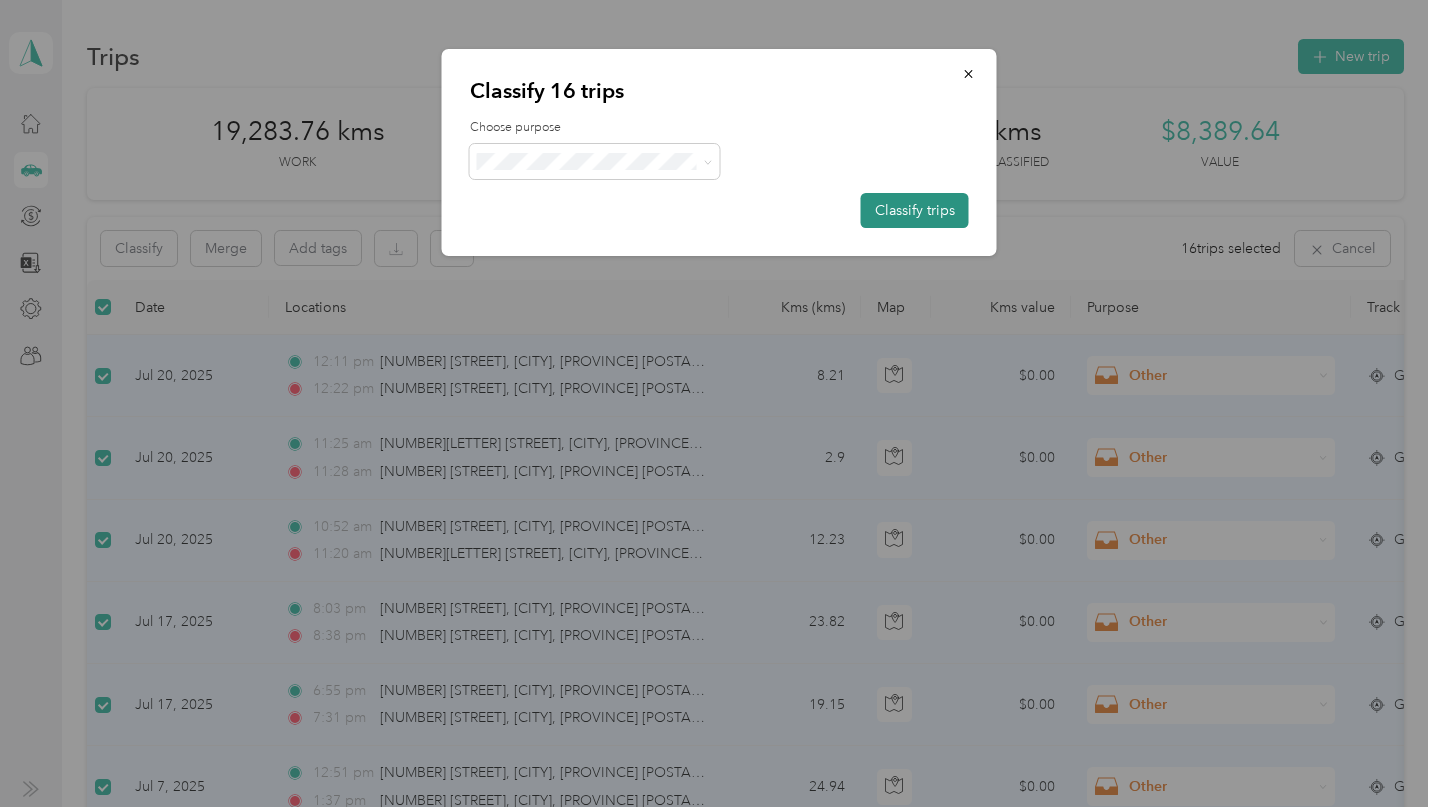 click on "Classify trips" at bounding box center (915, 210) 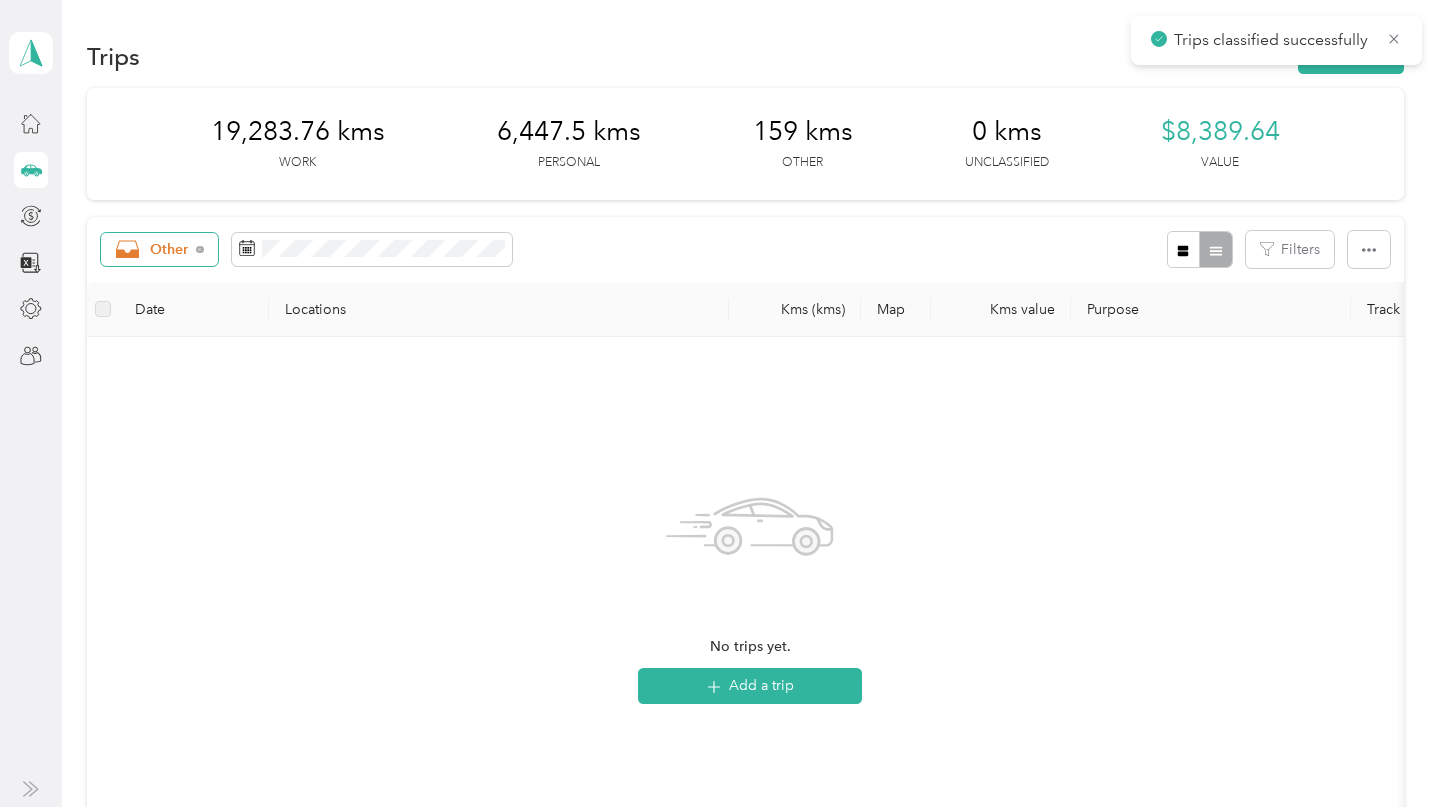 click on "Other" at bounding box center [169, 250] 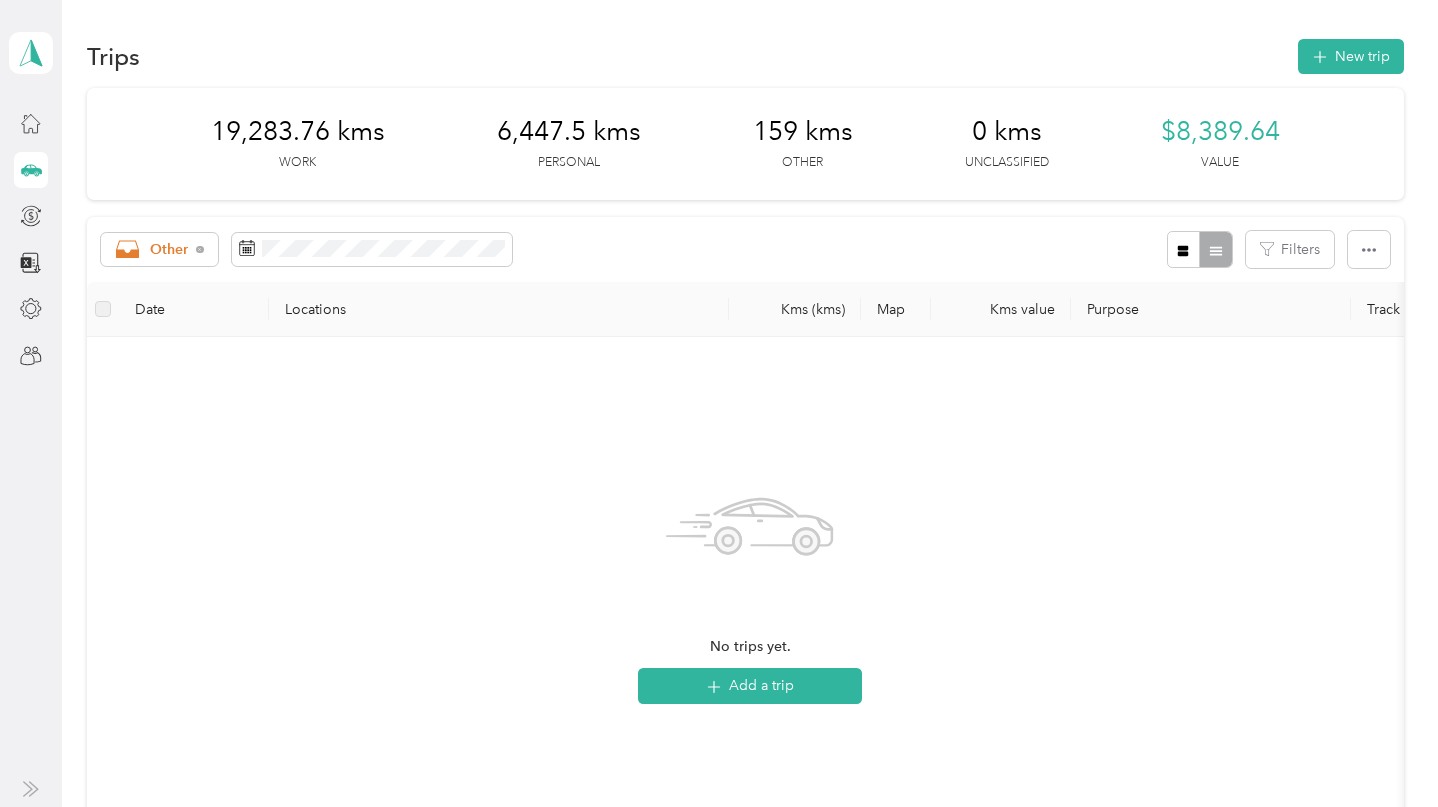 click on "Trexity" at bounding box center [192, 464] 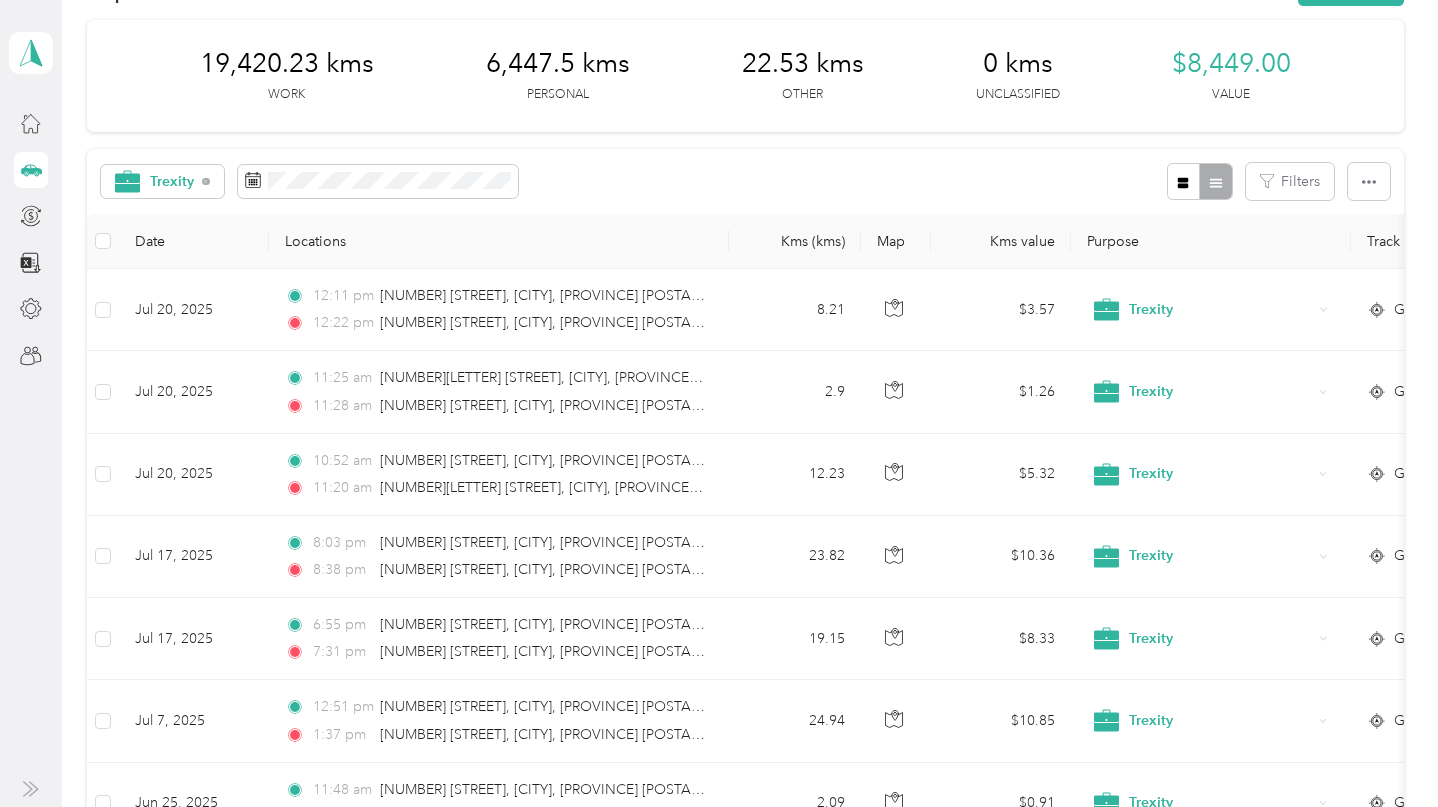 scroll, scrollTop: 0, scrollLeft: 0, axis: both 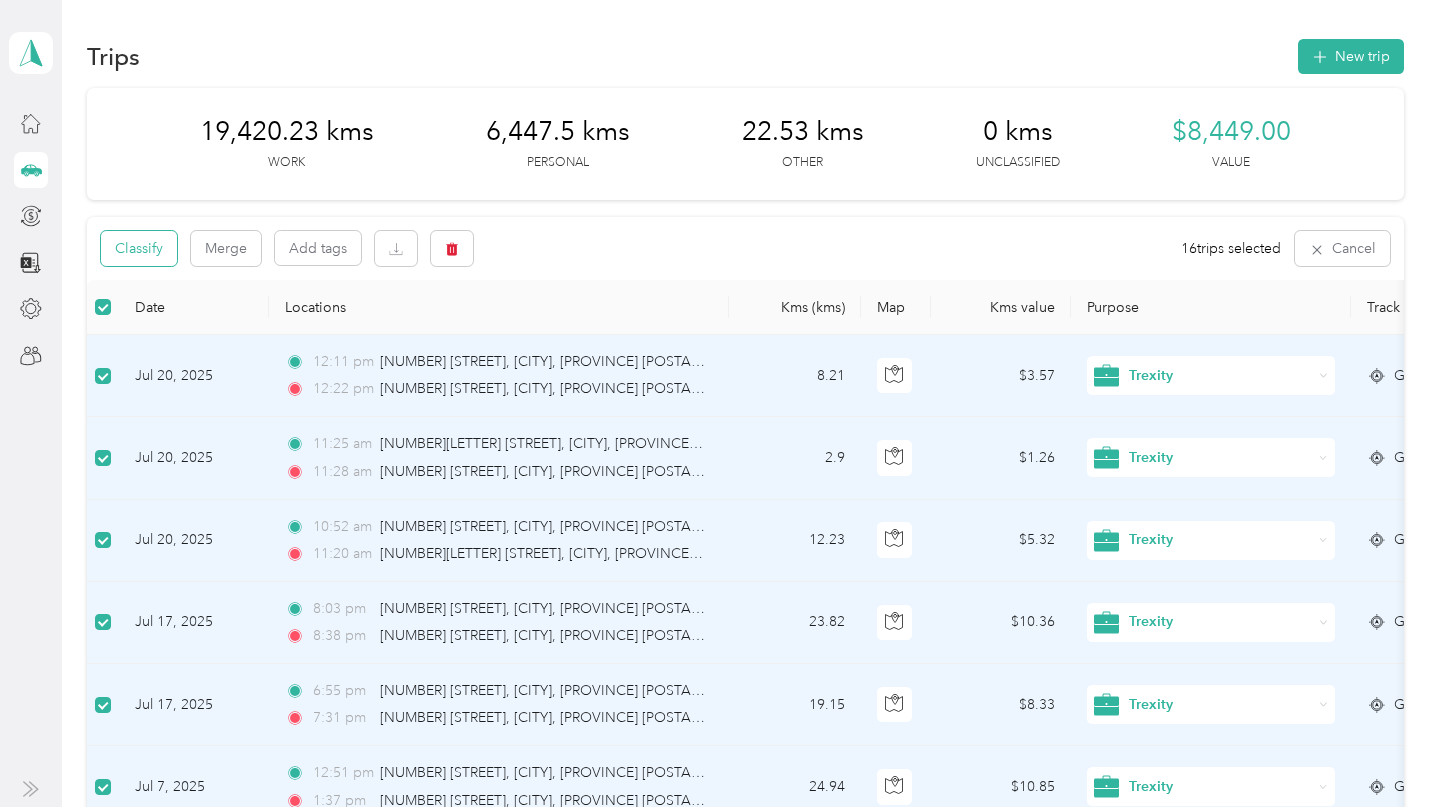 click on "Classify" at bounding box center (139, 248) 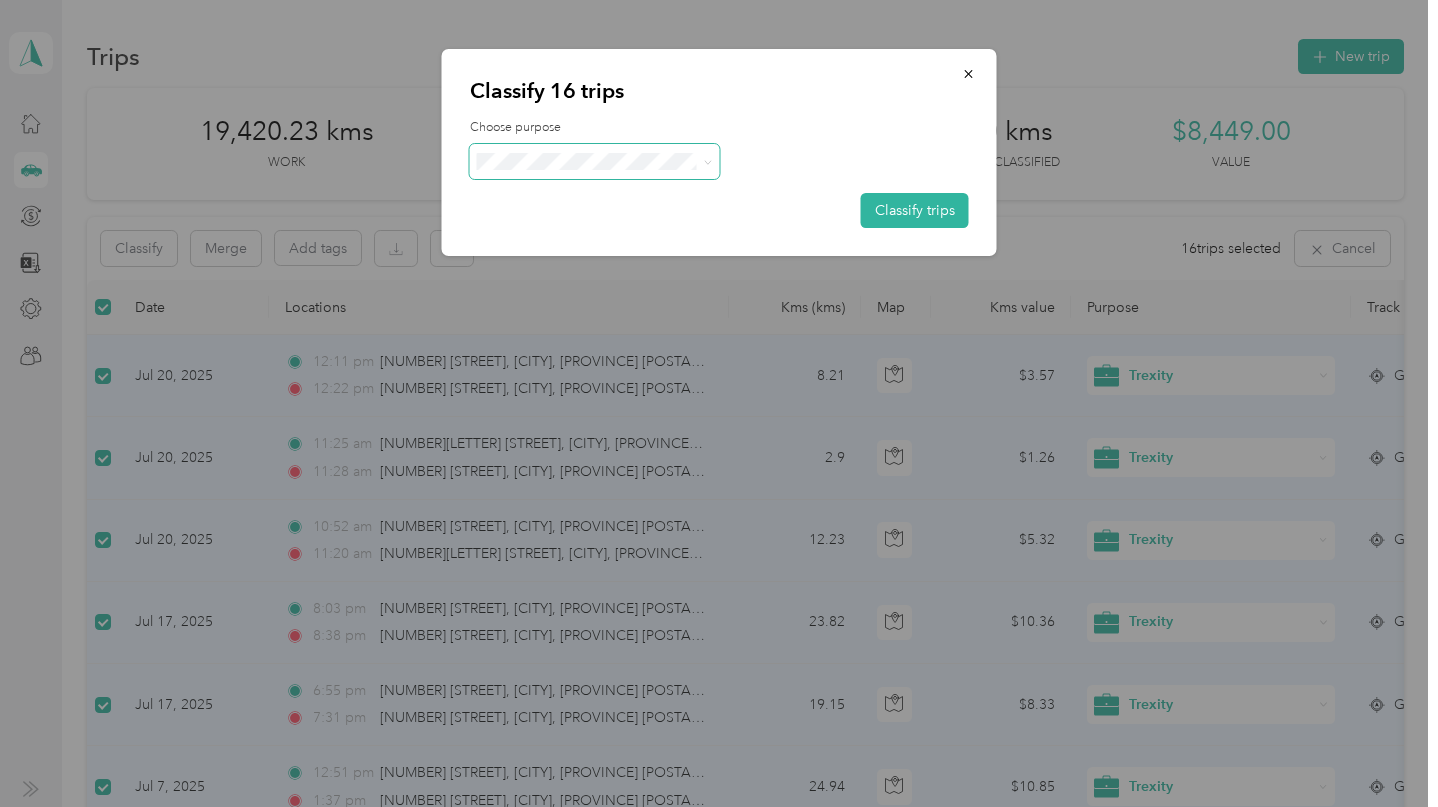 click at bounding box center (595, 161) 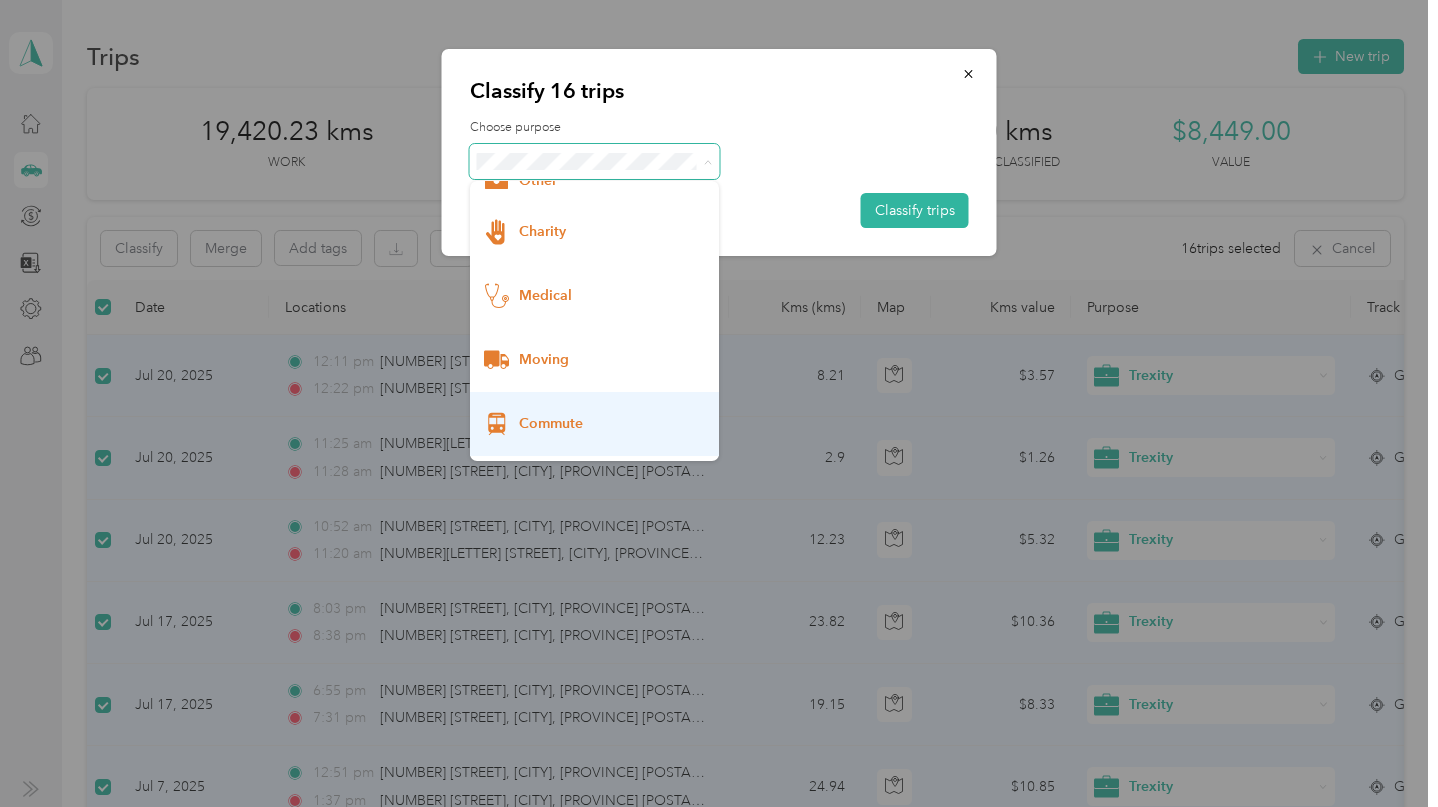 scroll, scrollTop: 249, scrollLeft: 0, axis: vertical 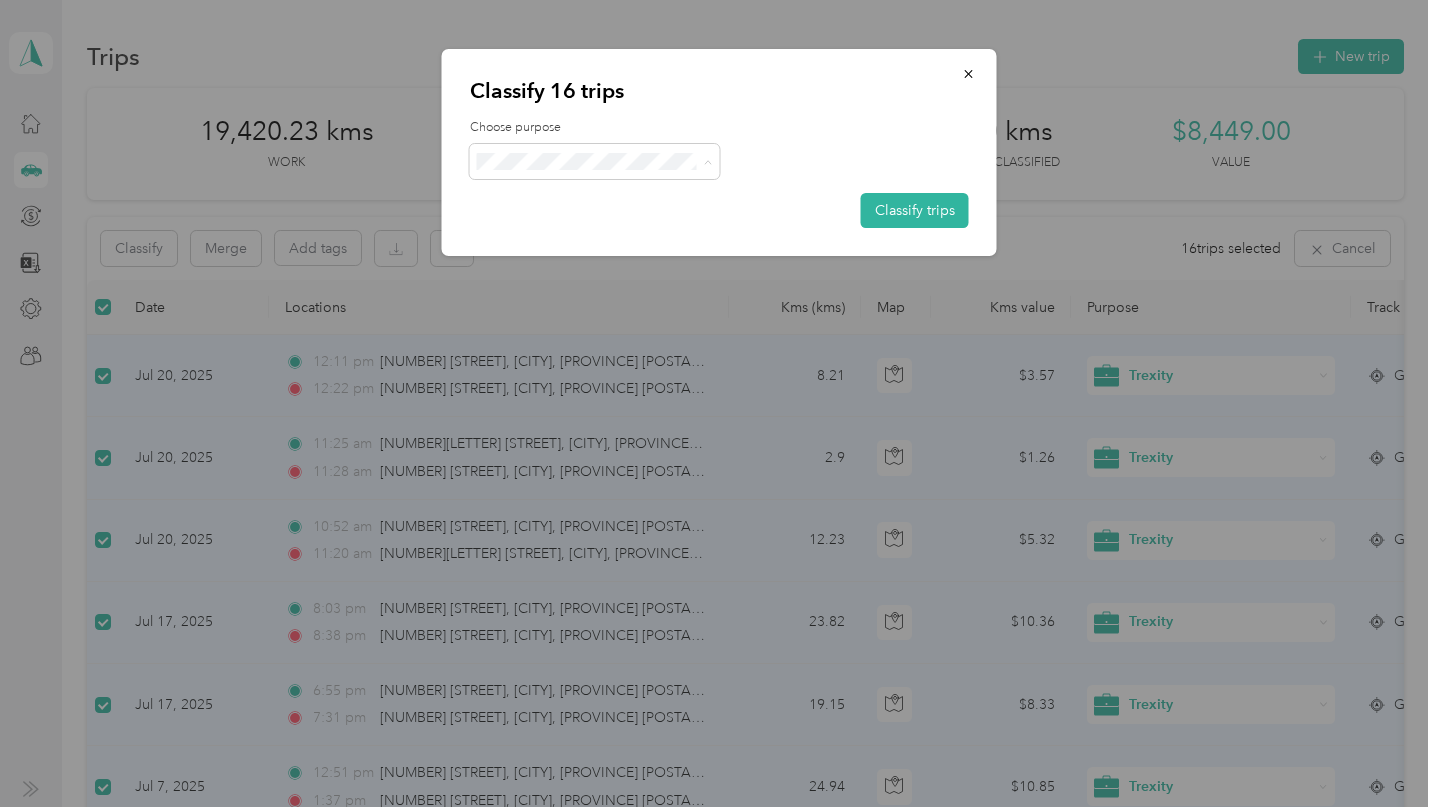 click on "Charity" at bounding box center [595, 233] 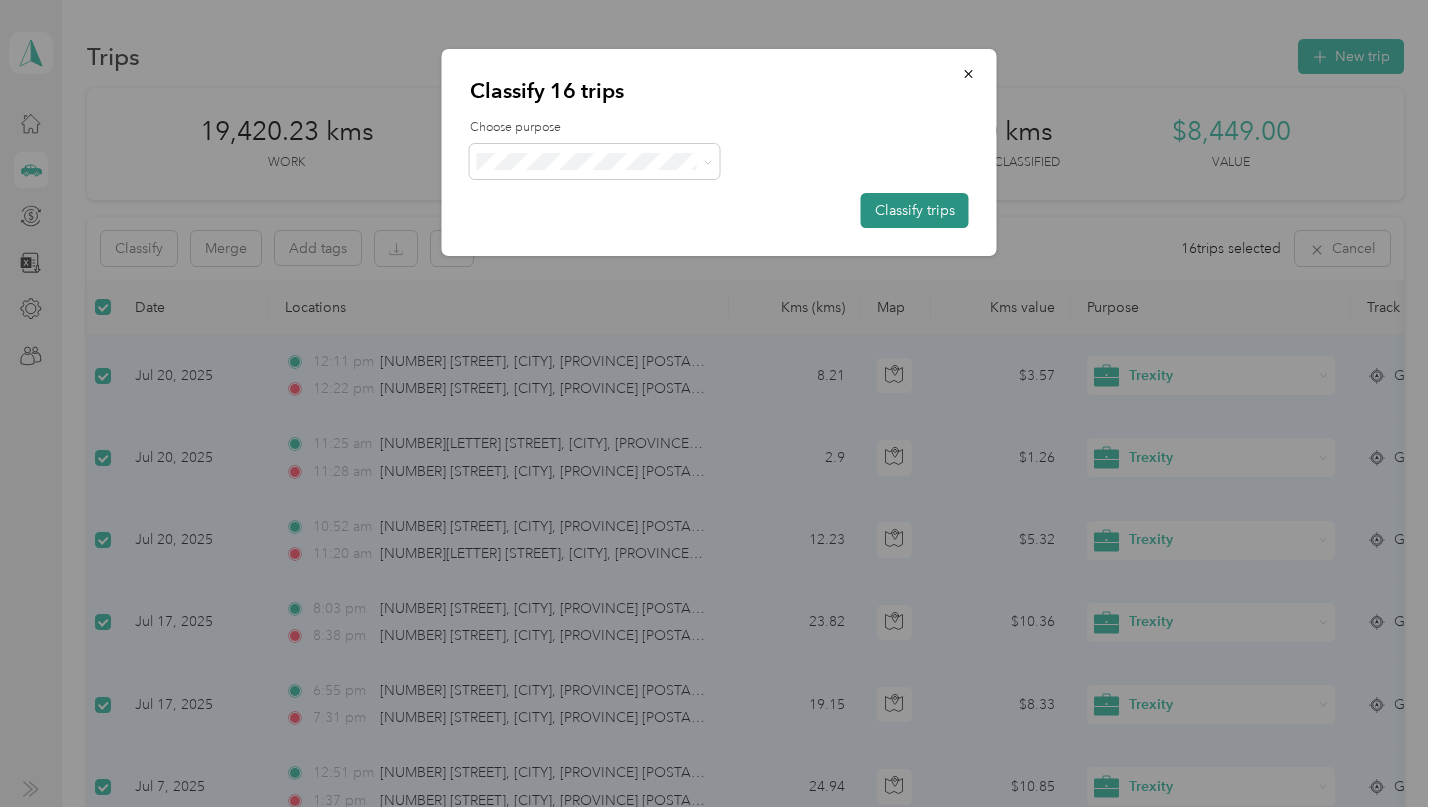 click on "Classify trips" at bounding box center [915, 210] 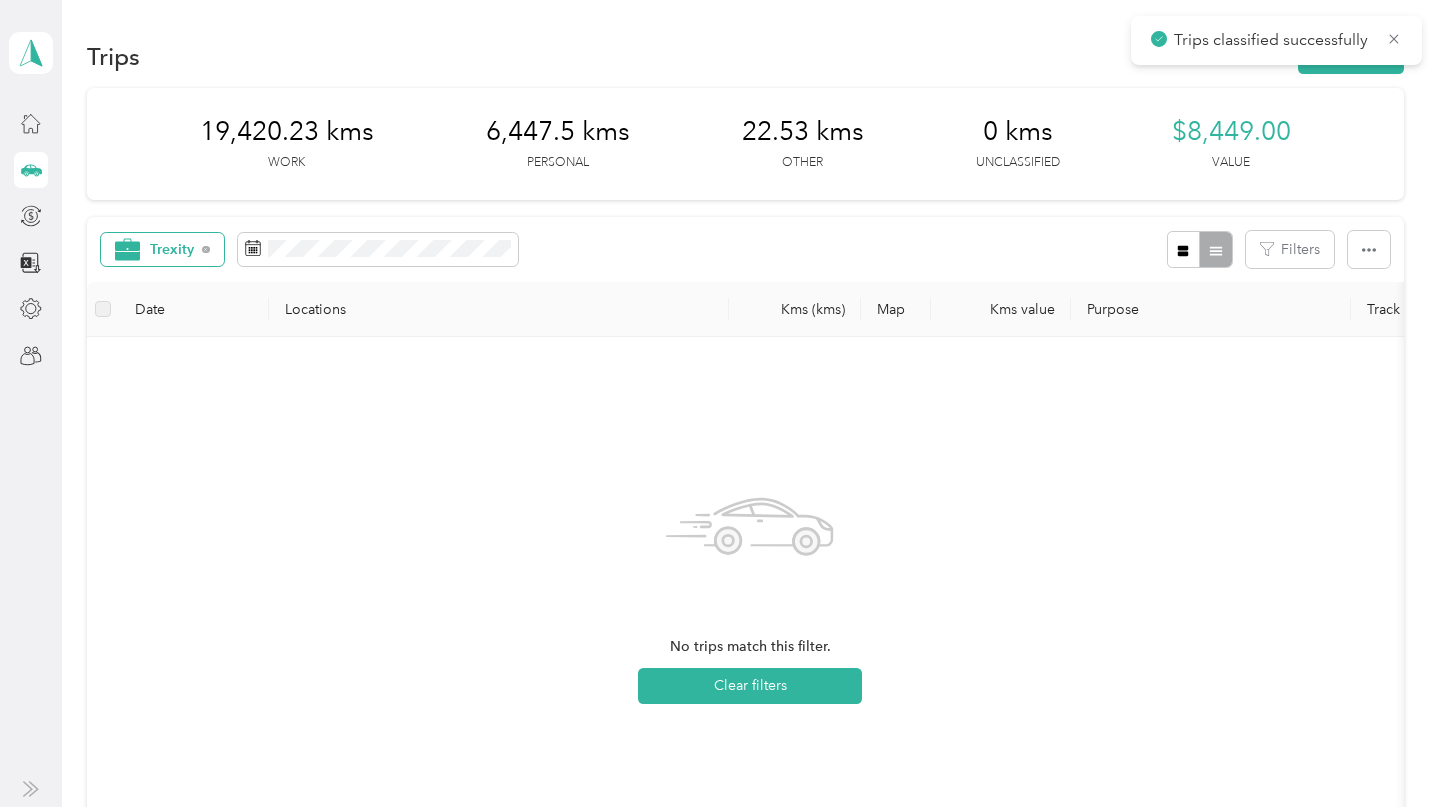 click on "Trexity" at bounding box center [172, 250] 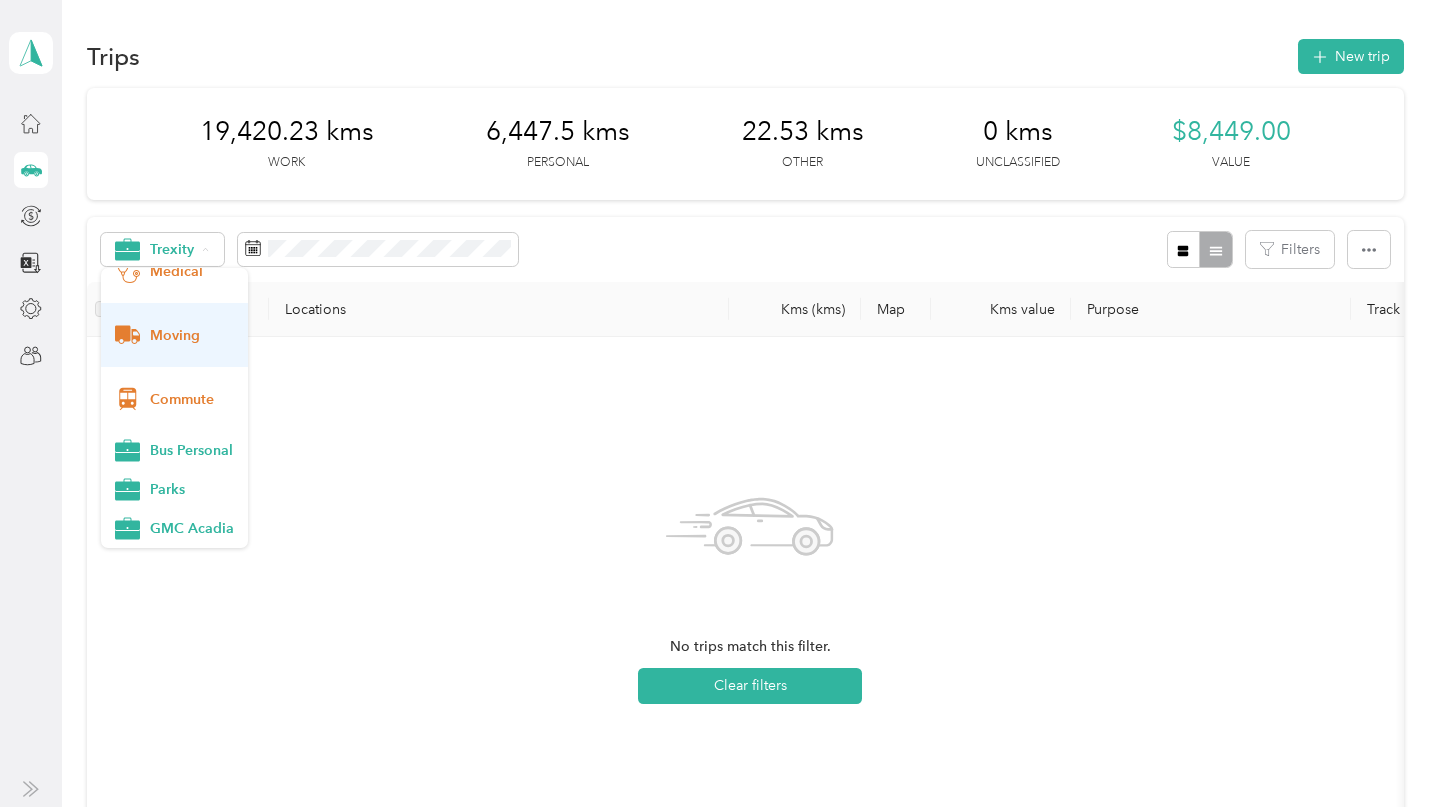 scroll, scrollTop: 328, scrollLeft: 0, axis: vertical 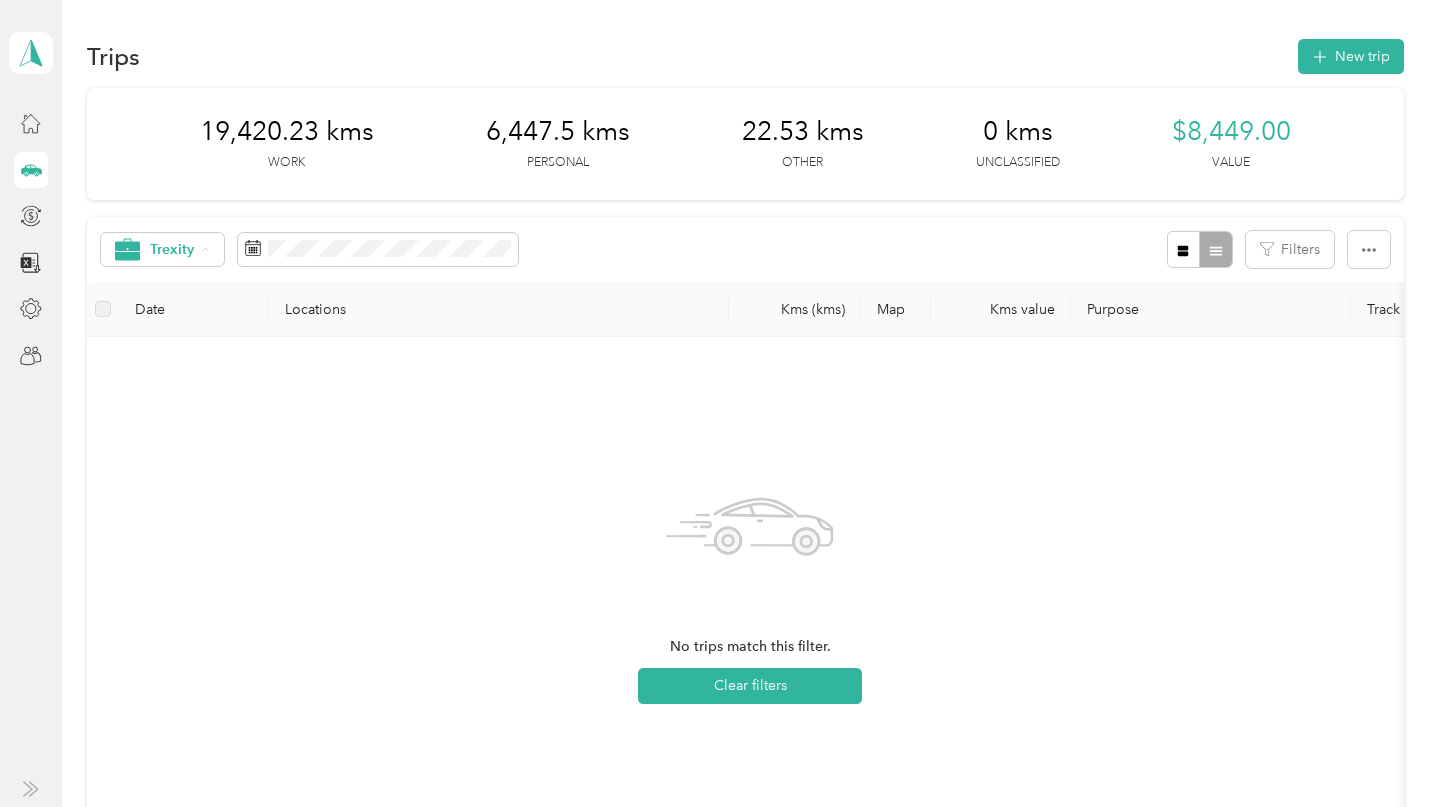 click on "Charity" at bounding box center [192, 332] 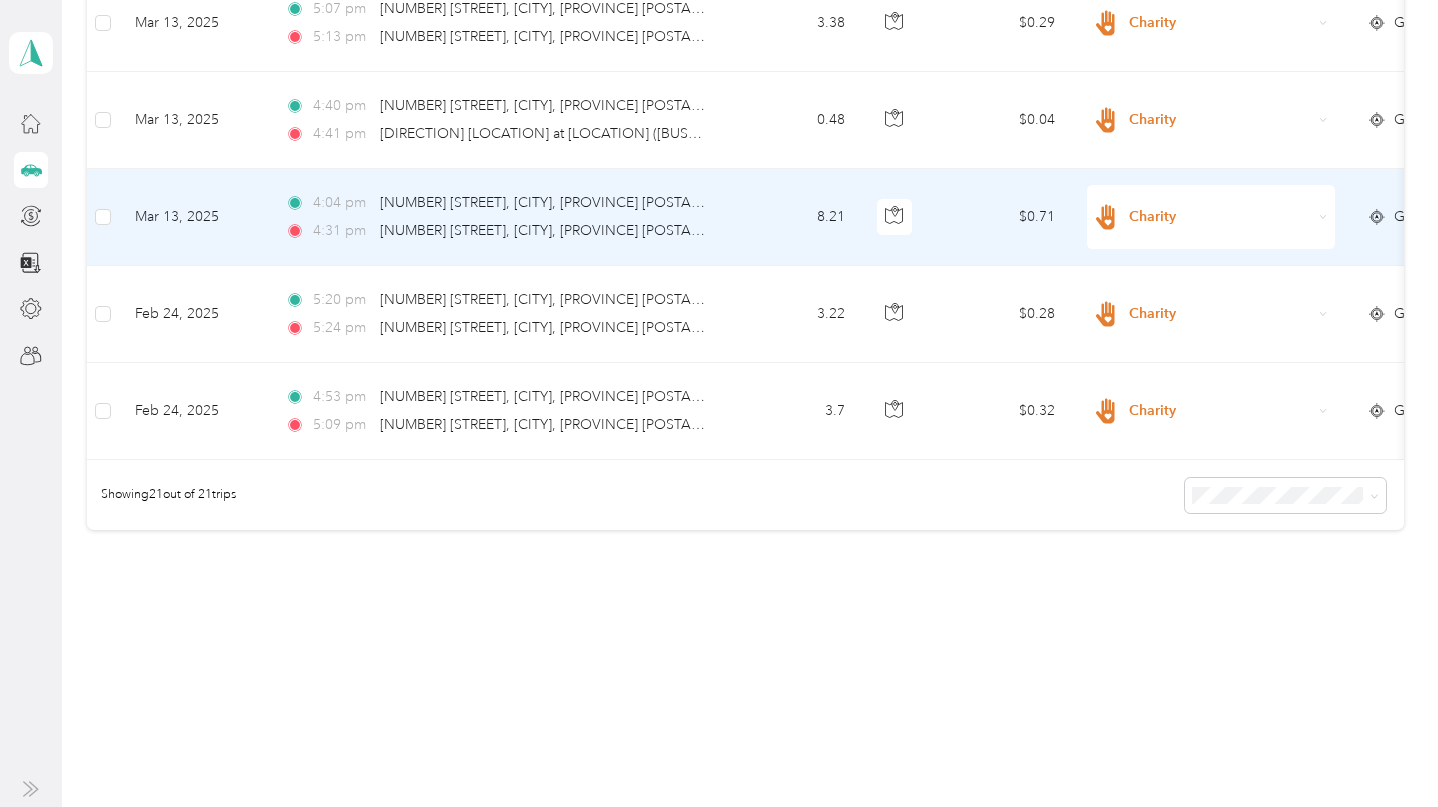 scroll, scrollTop: 0, scrollLeft: 0, axis: both 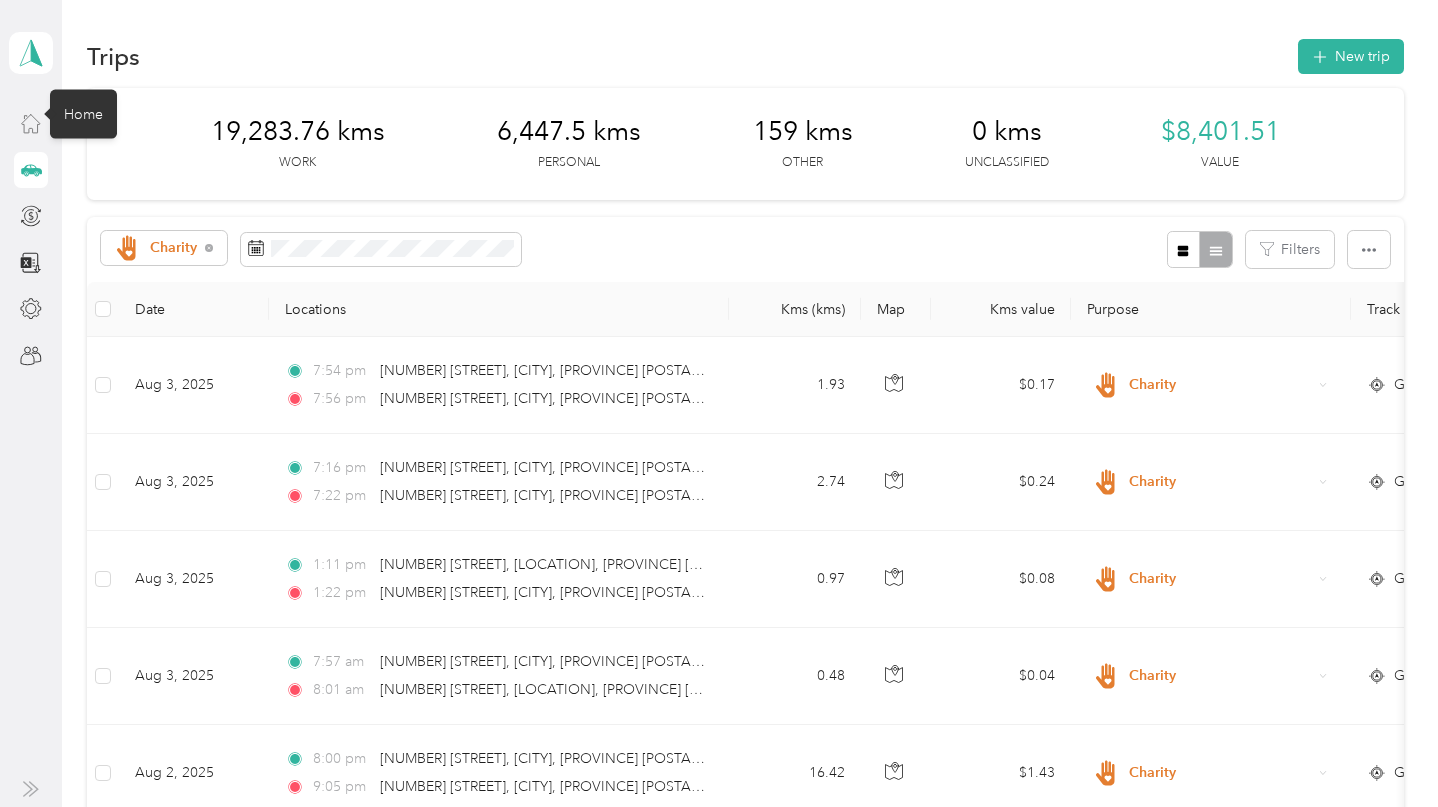 click 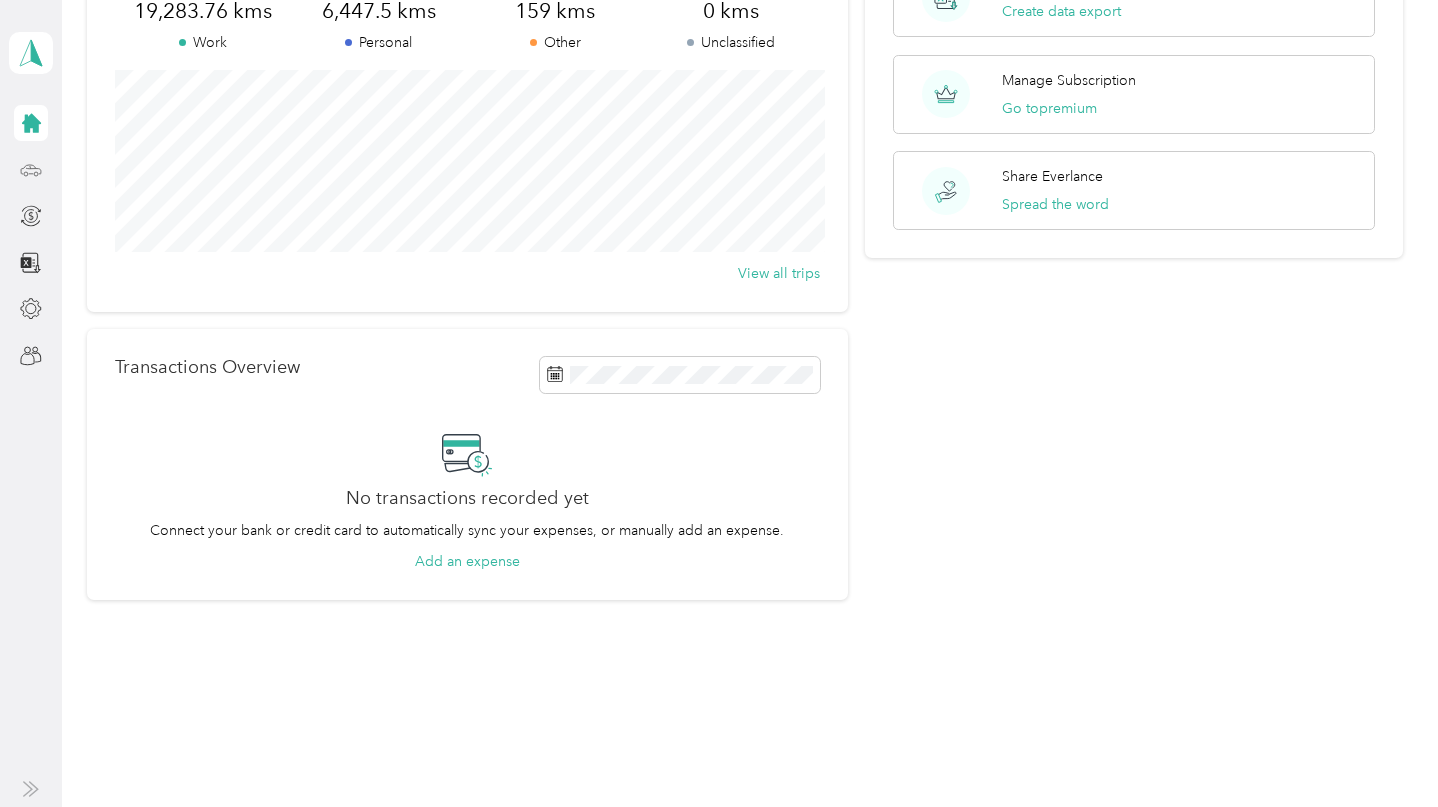 scroll, scrollTop: 0, scrollLeft: 0, axis: both 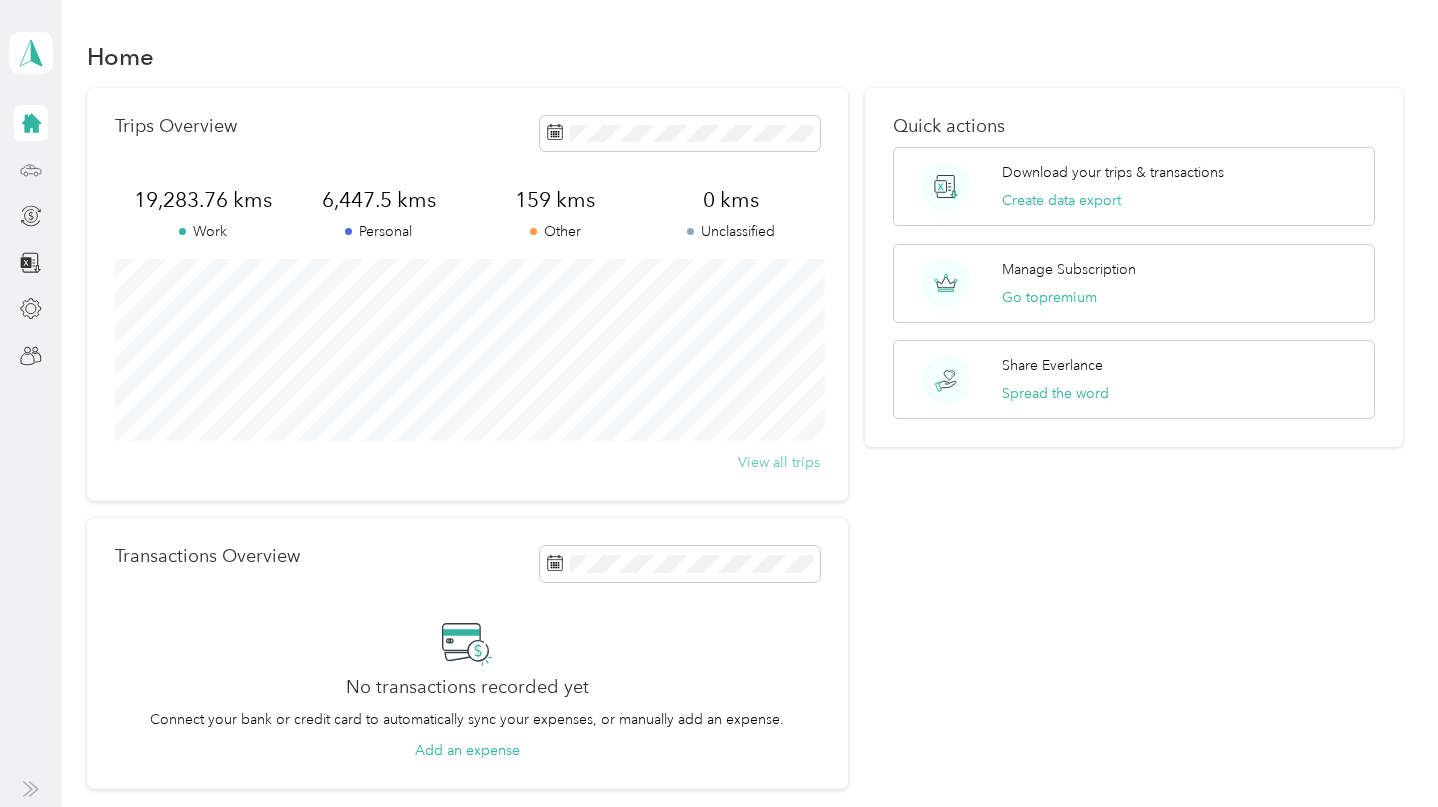 click on "View all trips" at bounding box center (779, 462) 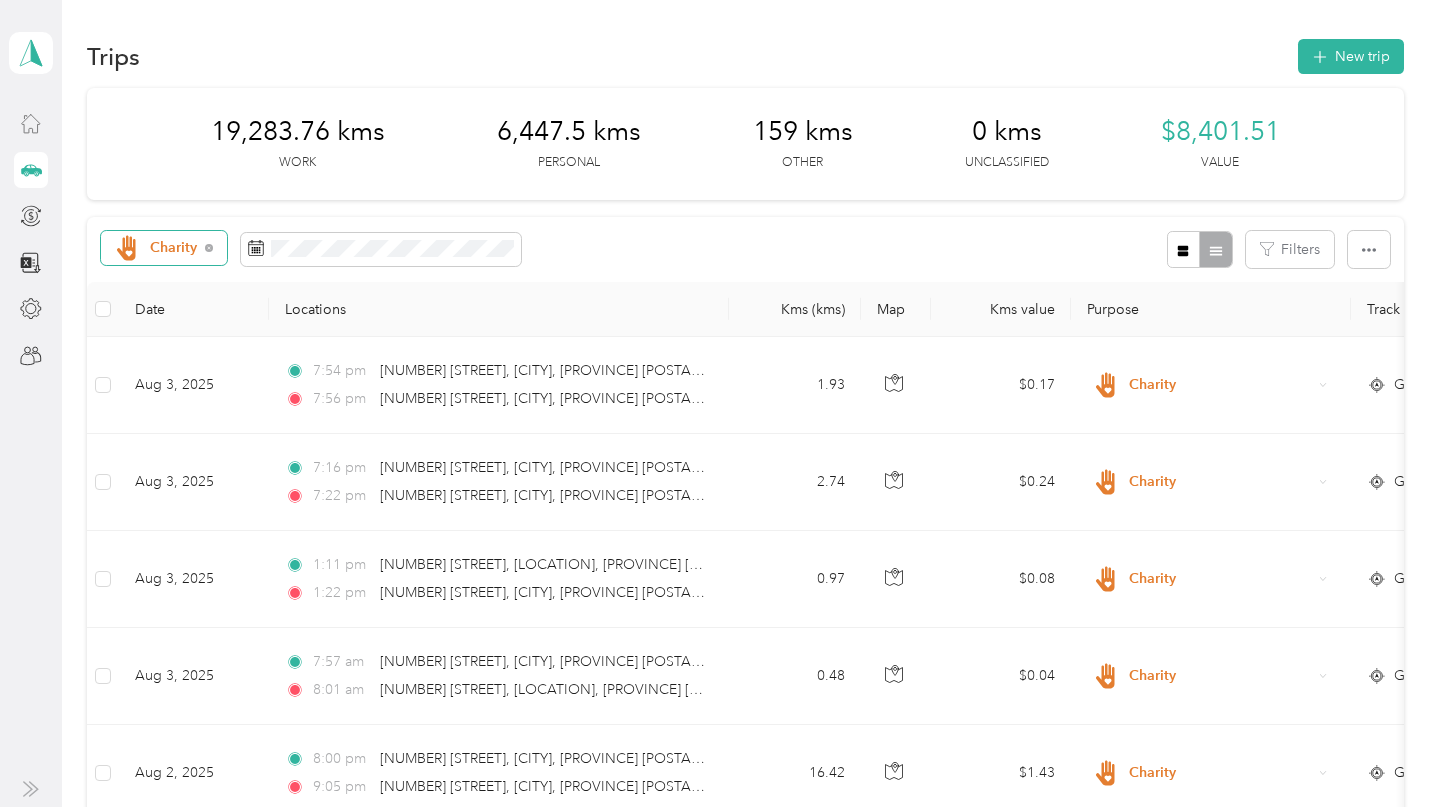 click on "Charity" at bounding box center [157, 248] 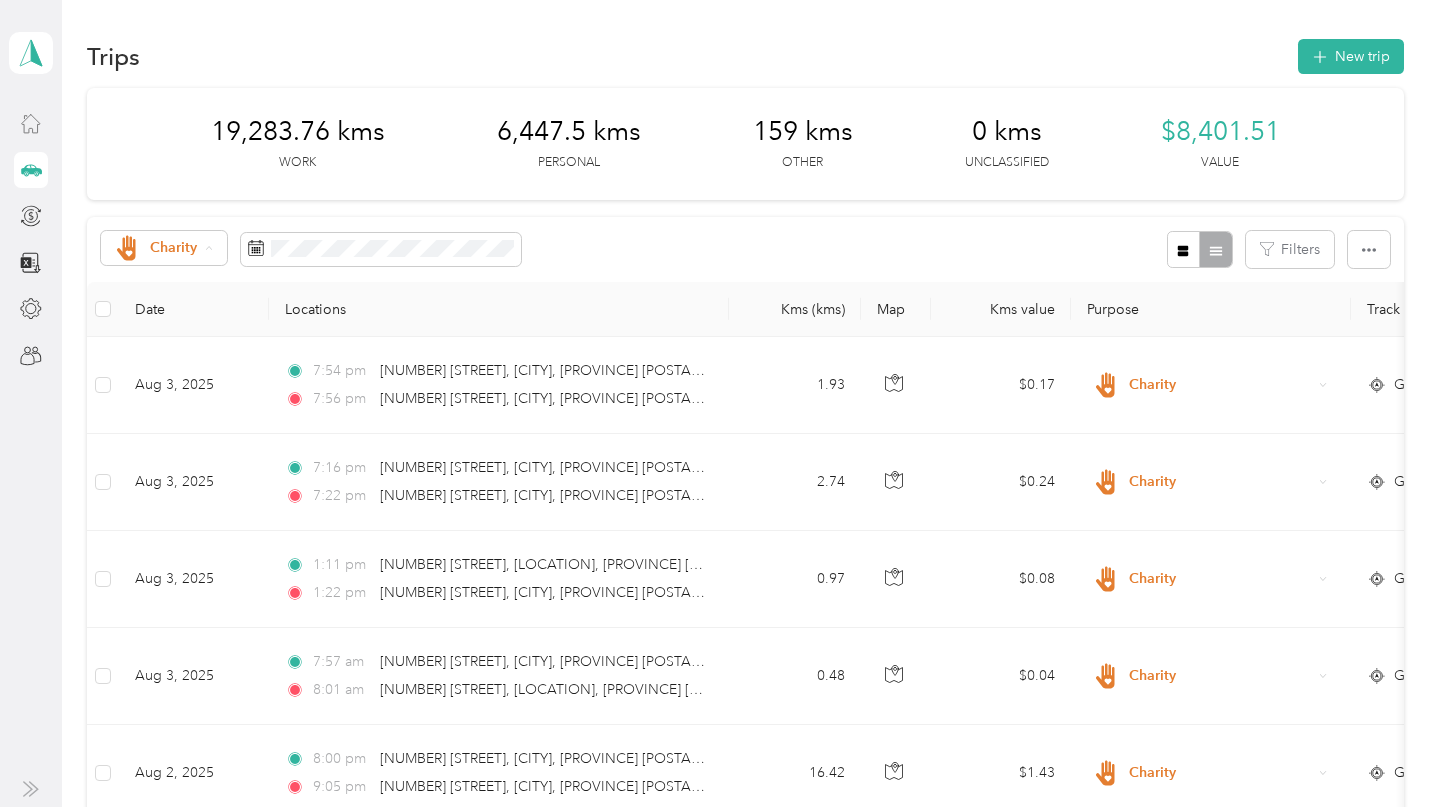 click on "All purposes" at bounding box center [192, 284] 